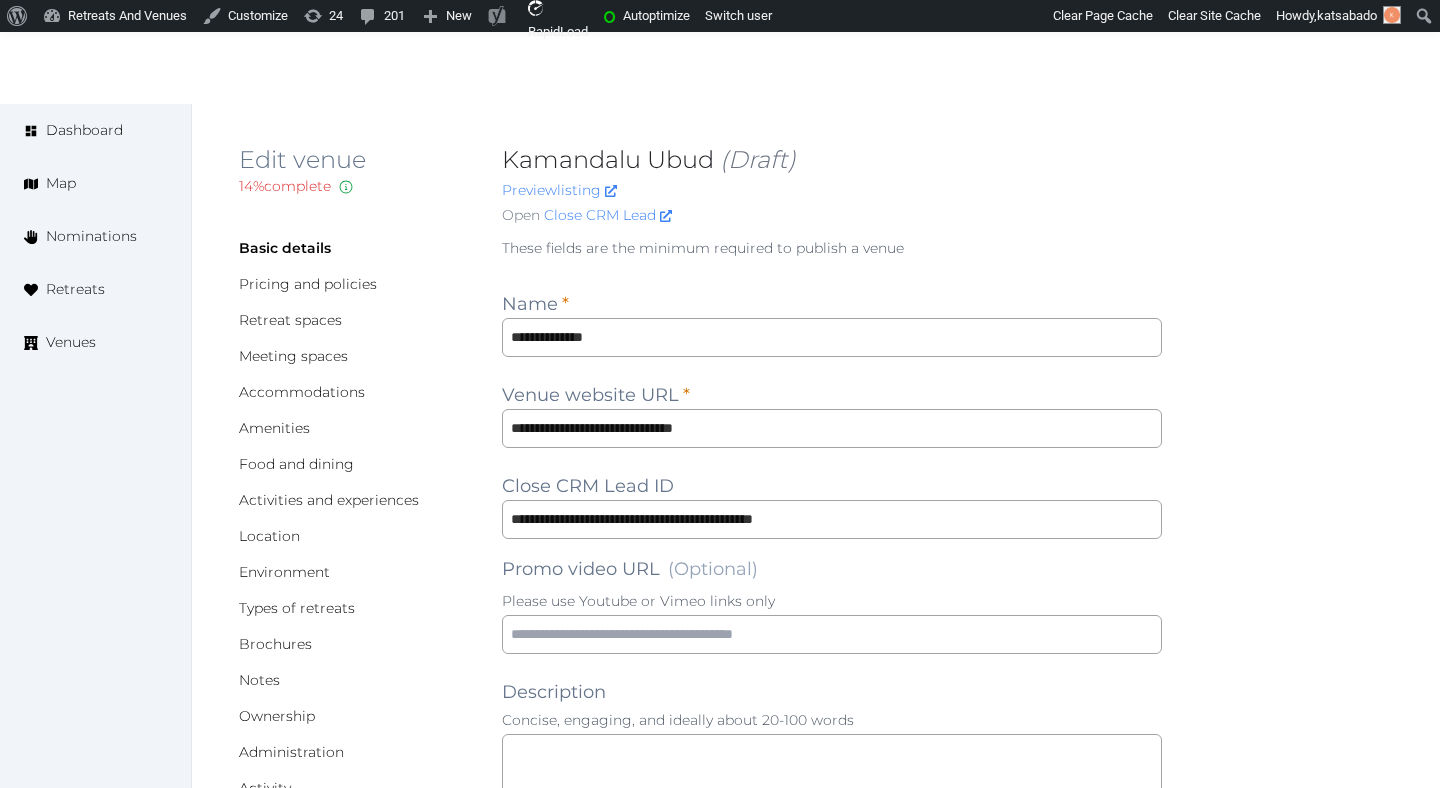 scroll, scrollTop: 0, scrollLeft: 0, axis: both 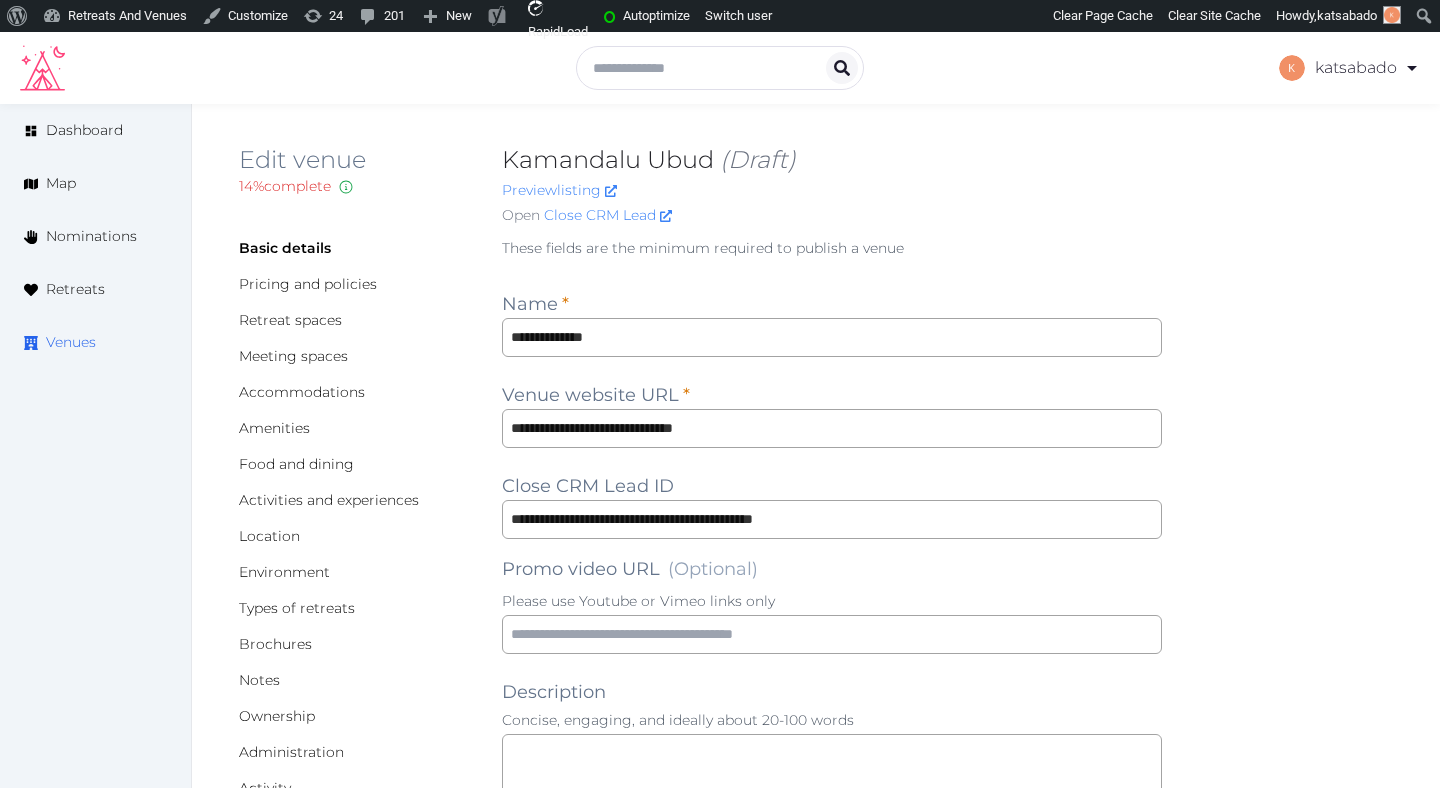 click on "Venues" at bounding box center [95, 342] 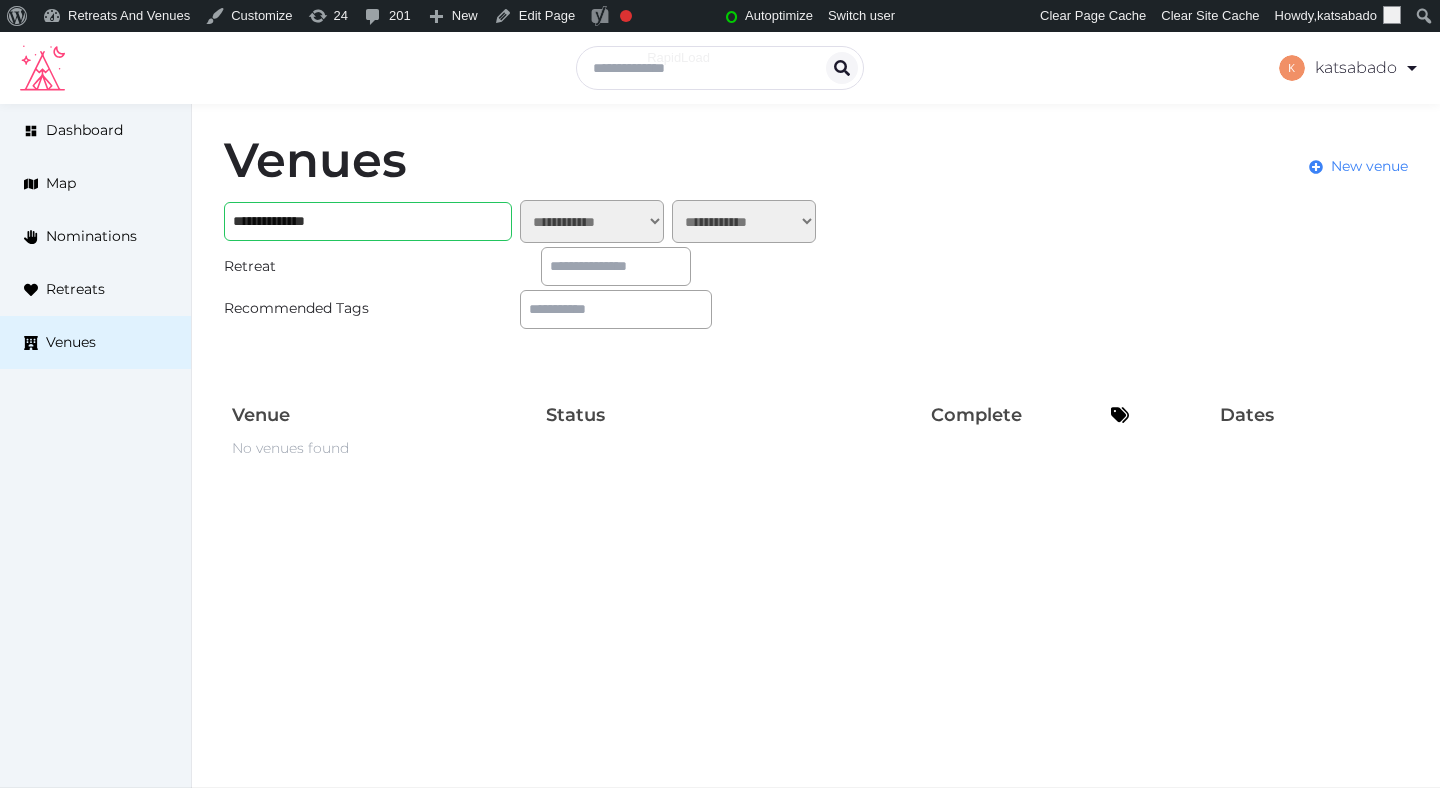 scroll, scrollTop: 0, scrollLeft: 0, axis: both 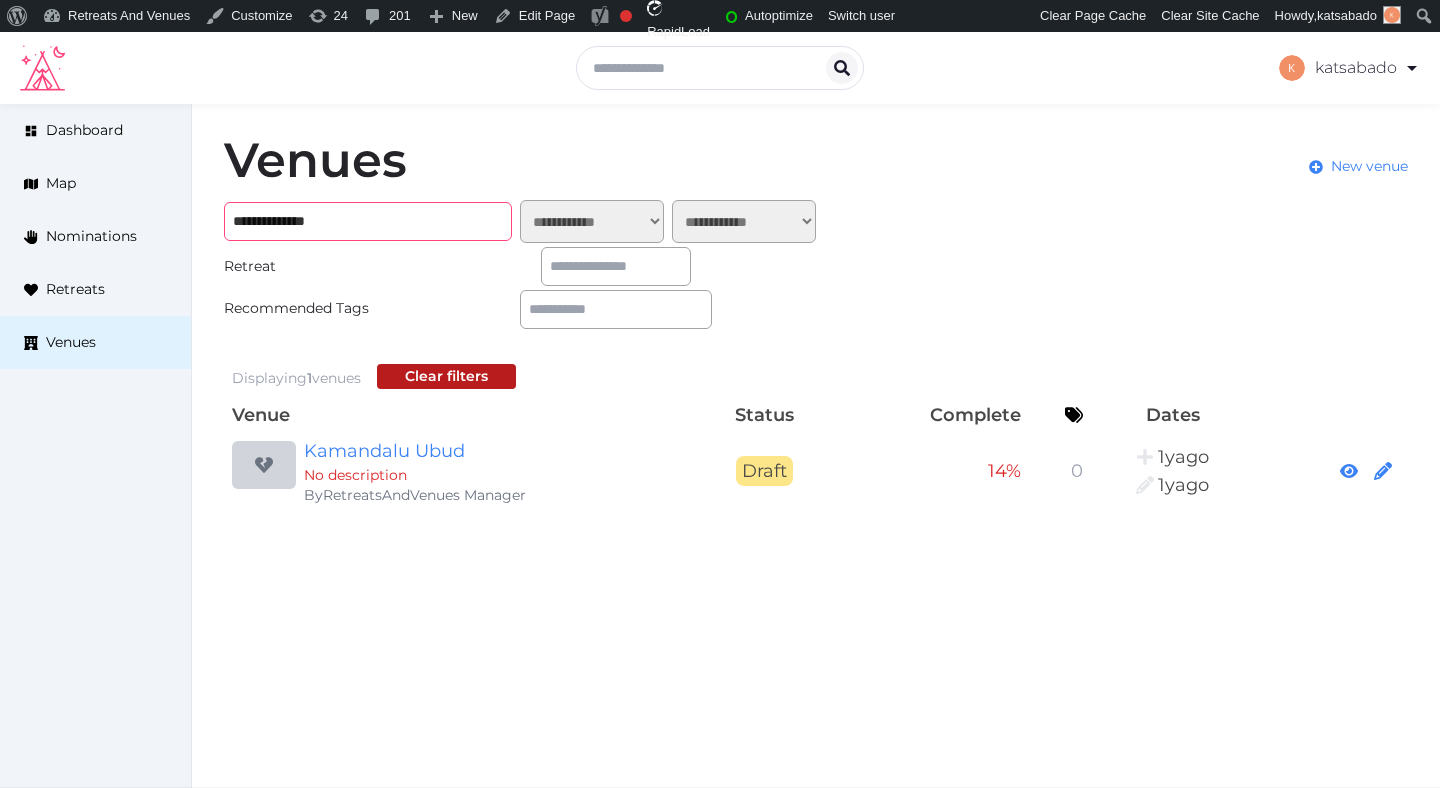 click on "**********" at bounding box center [368, 221] 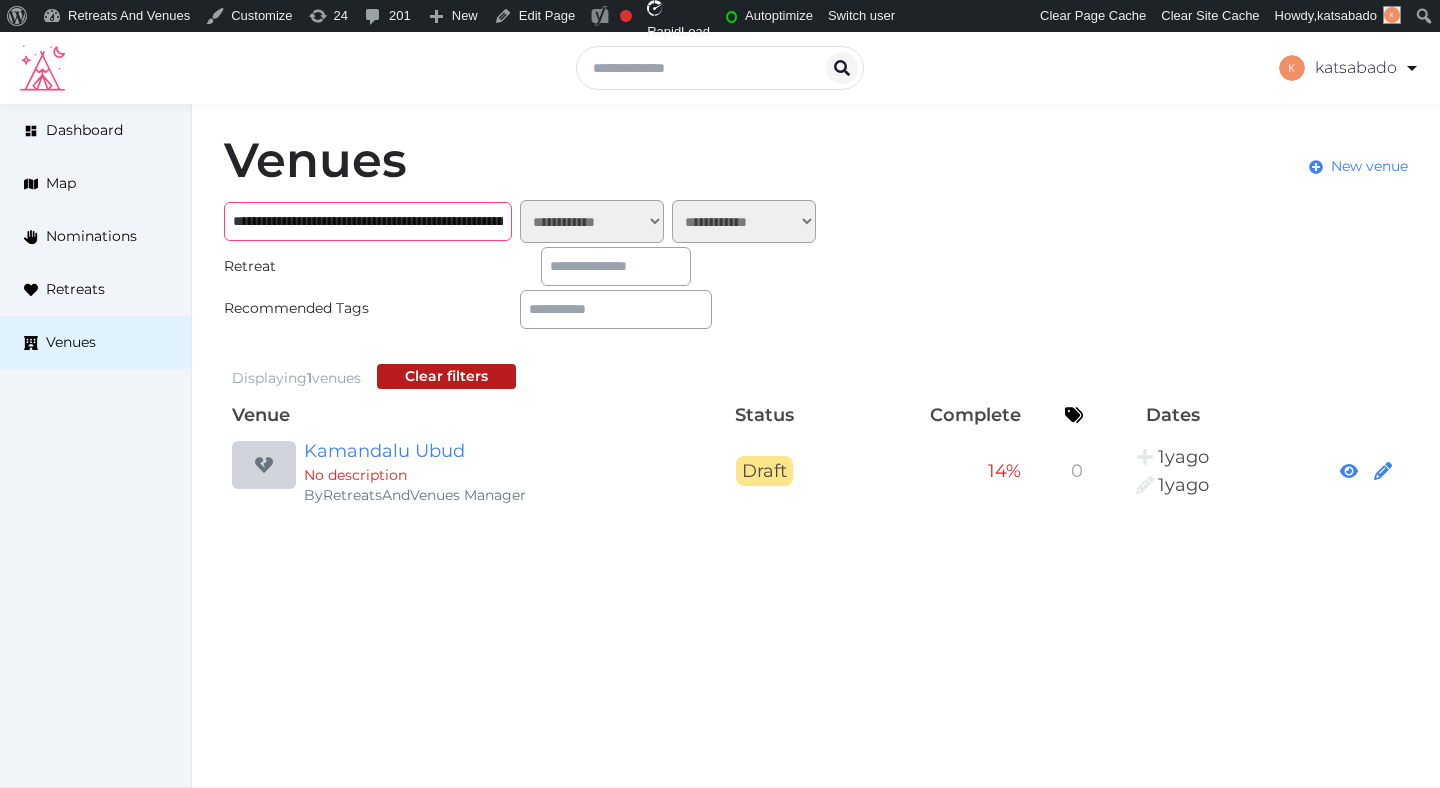 scroll, scrollTop: 0, scrollLeft: 1034, axis: horizontal 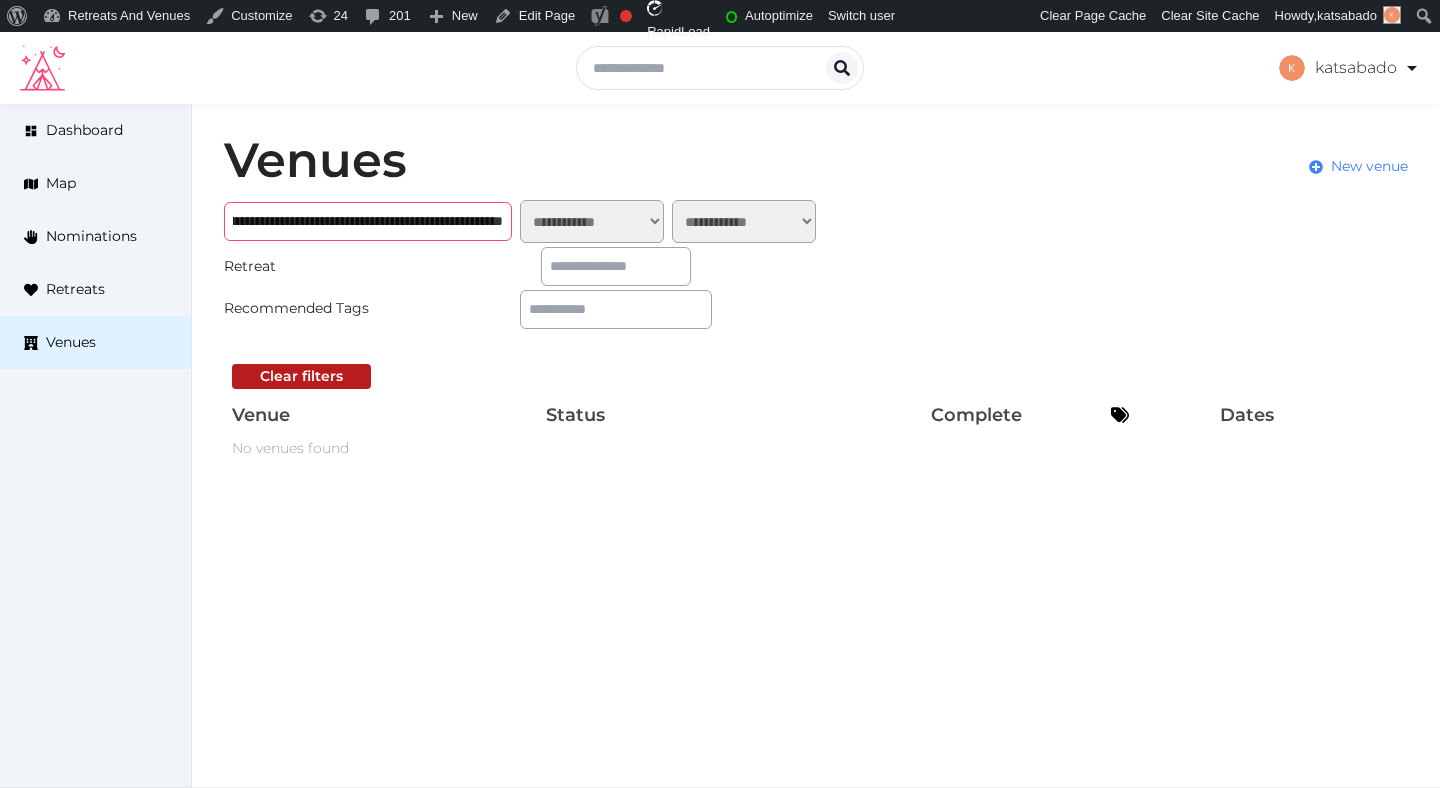 type on "**********" 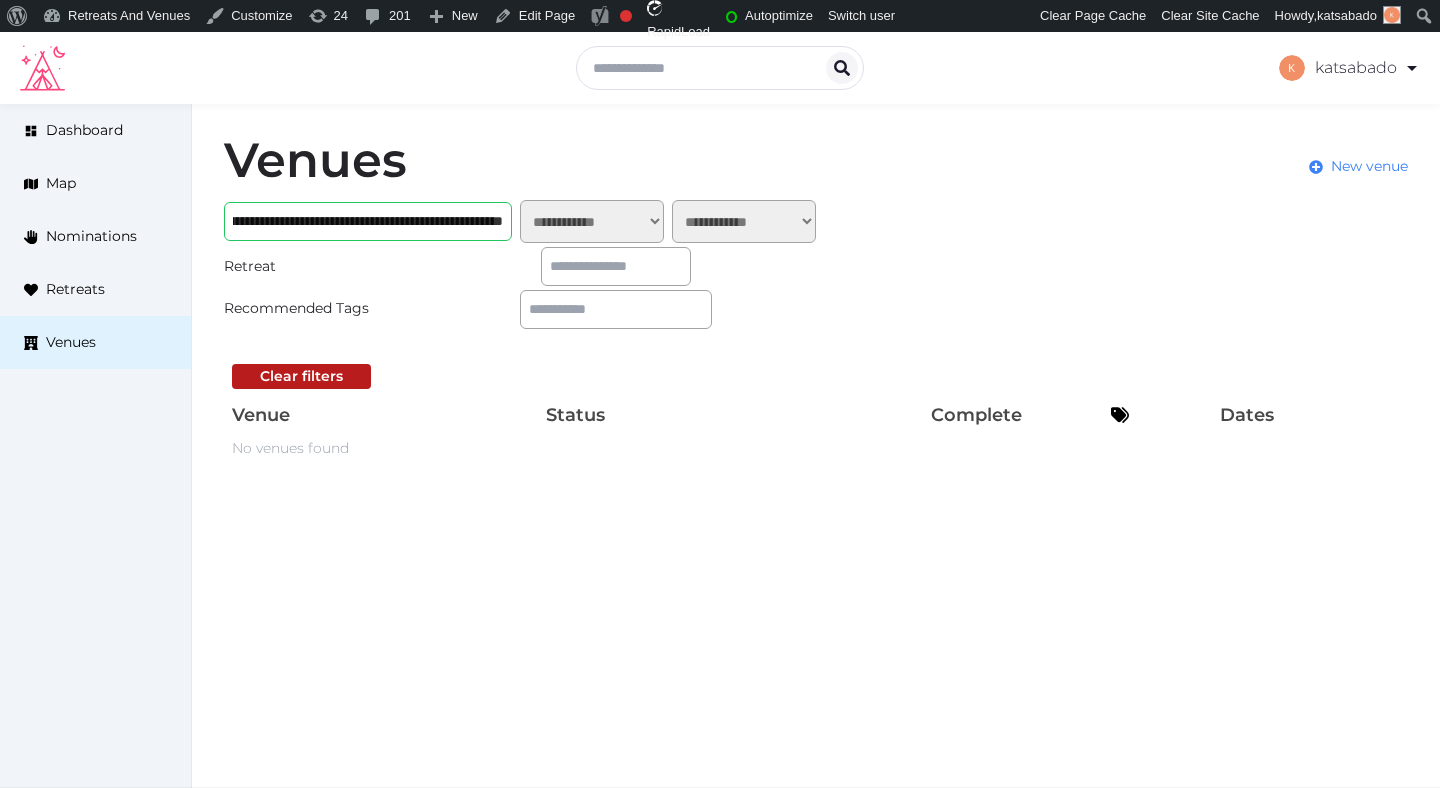 scroll, scrollTop: 0, scrollLeft: 0, axis: both 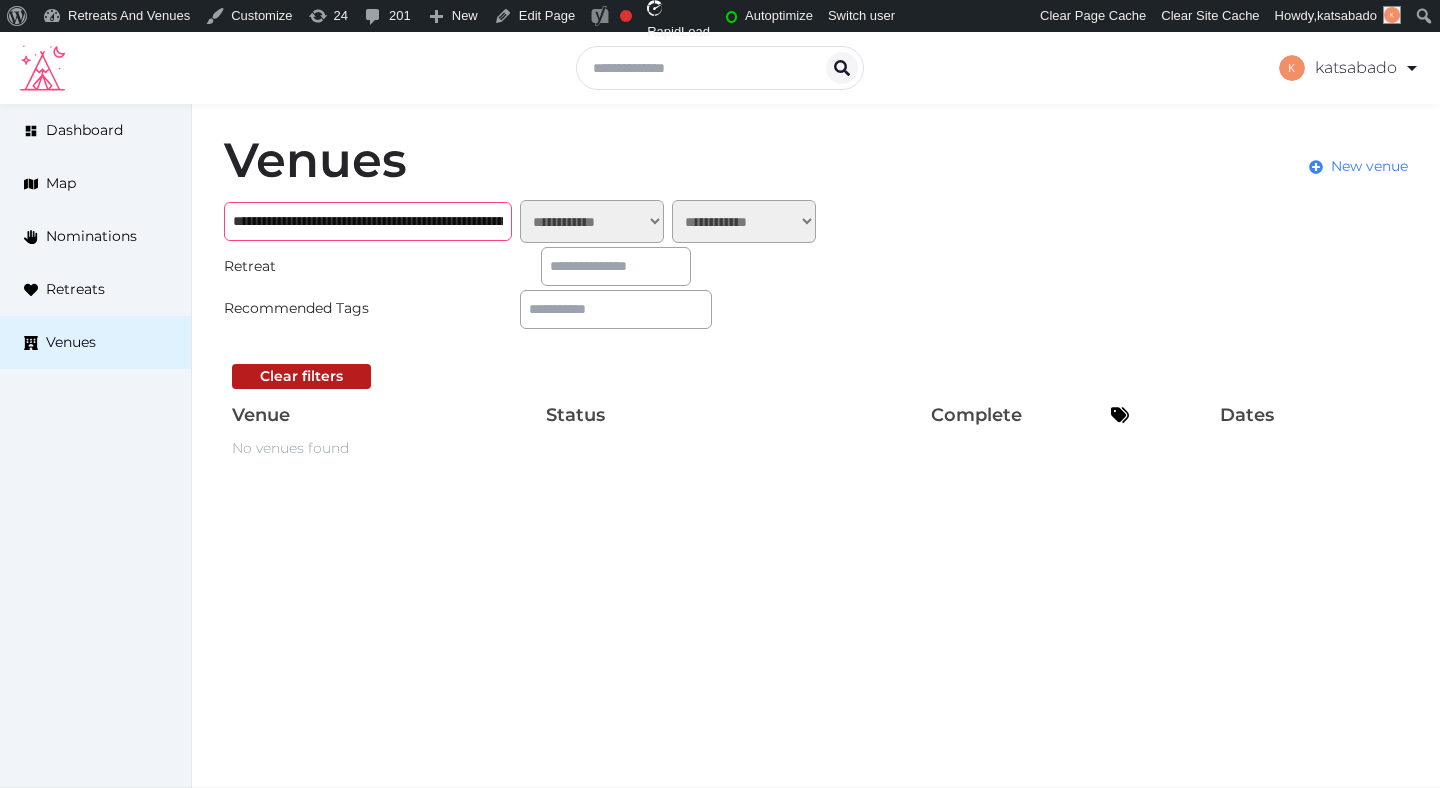 click on "**********" at bounding box center (368, 221) 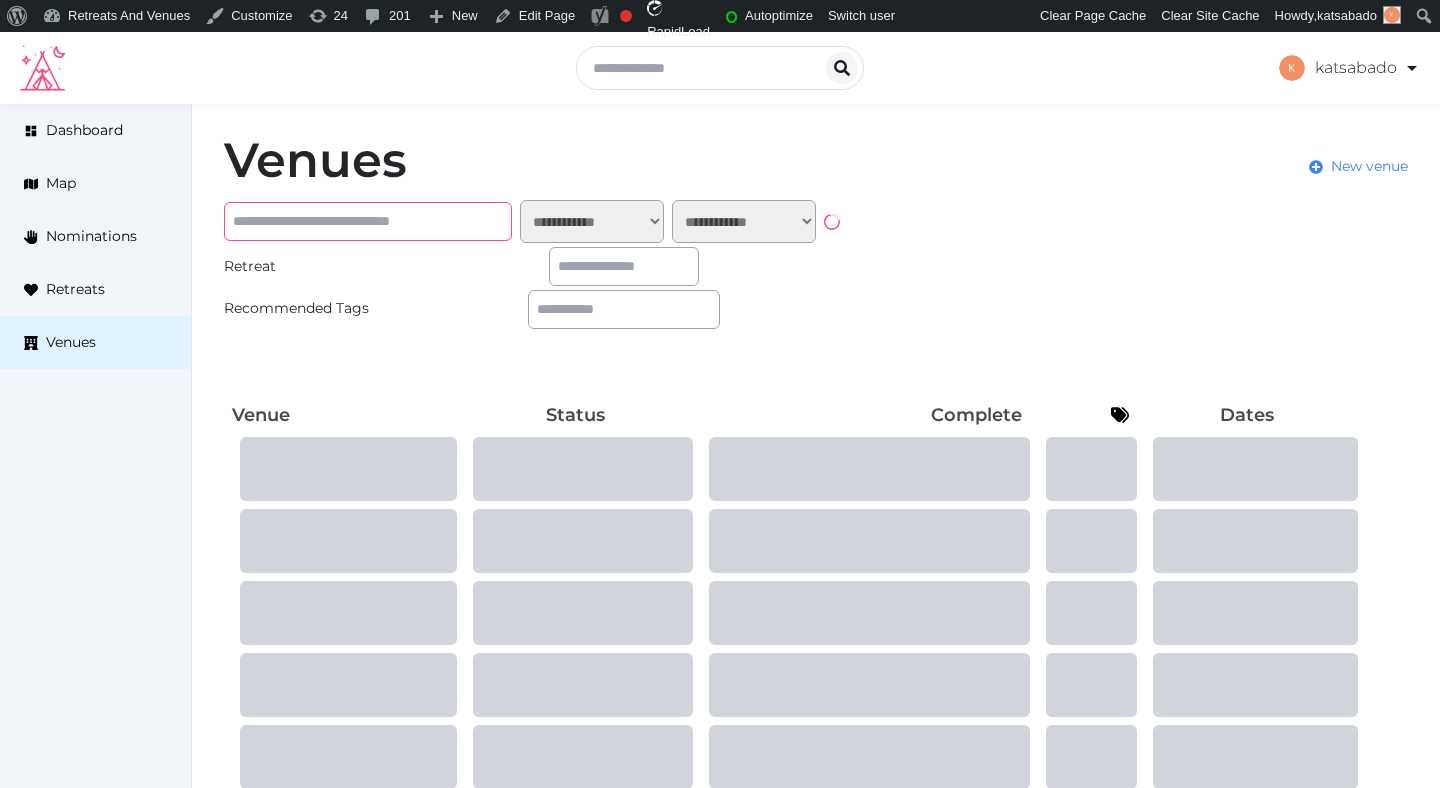 paste on "**********" 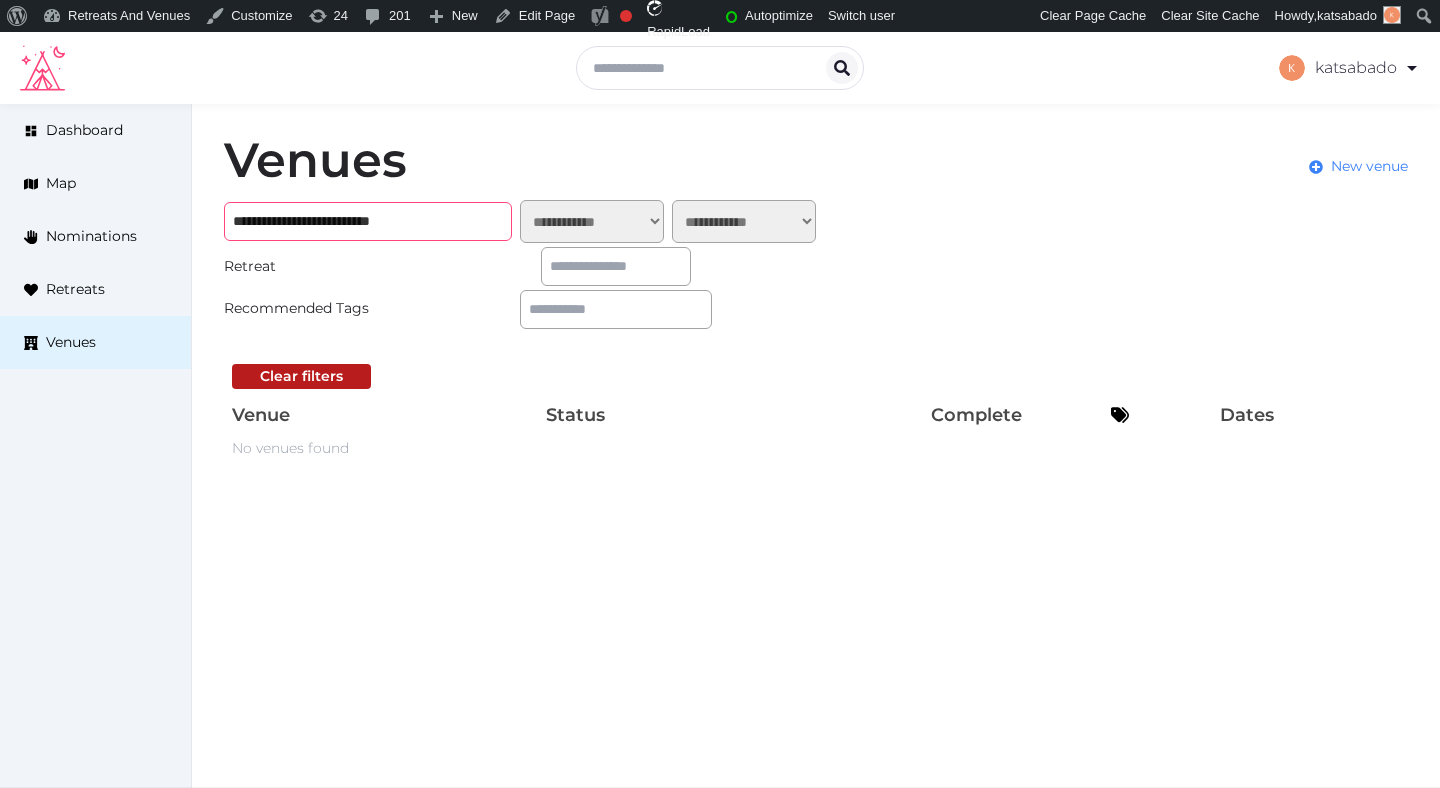 drag, startPoint x: 326, startPoint y: 220, endPoint x: 510, endPoint y: 237, distance: 184.78366 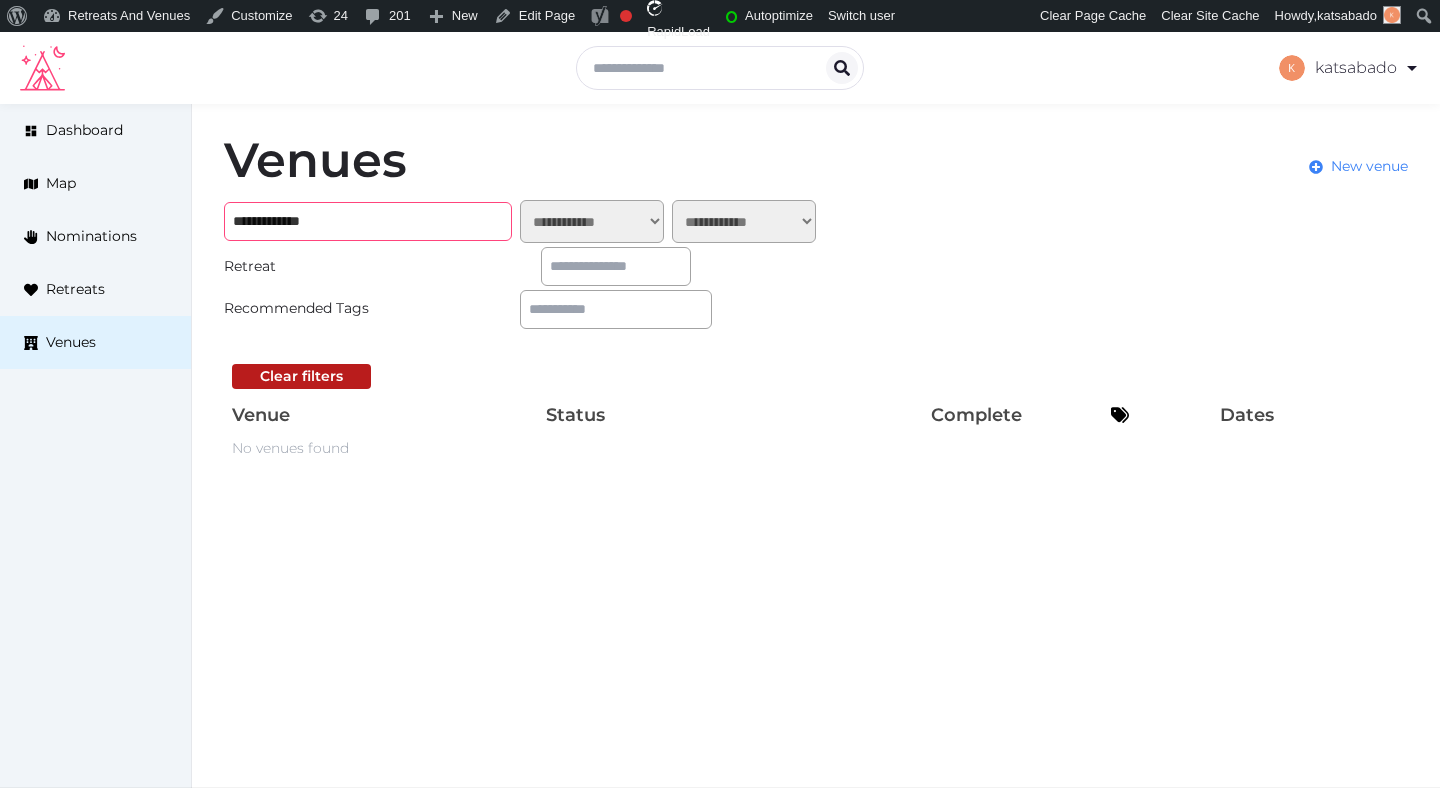type on "**********" 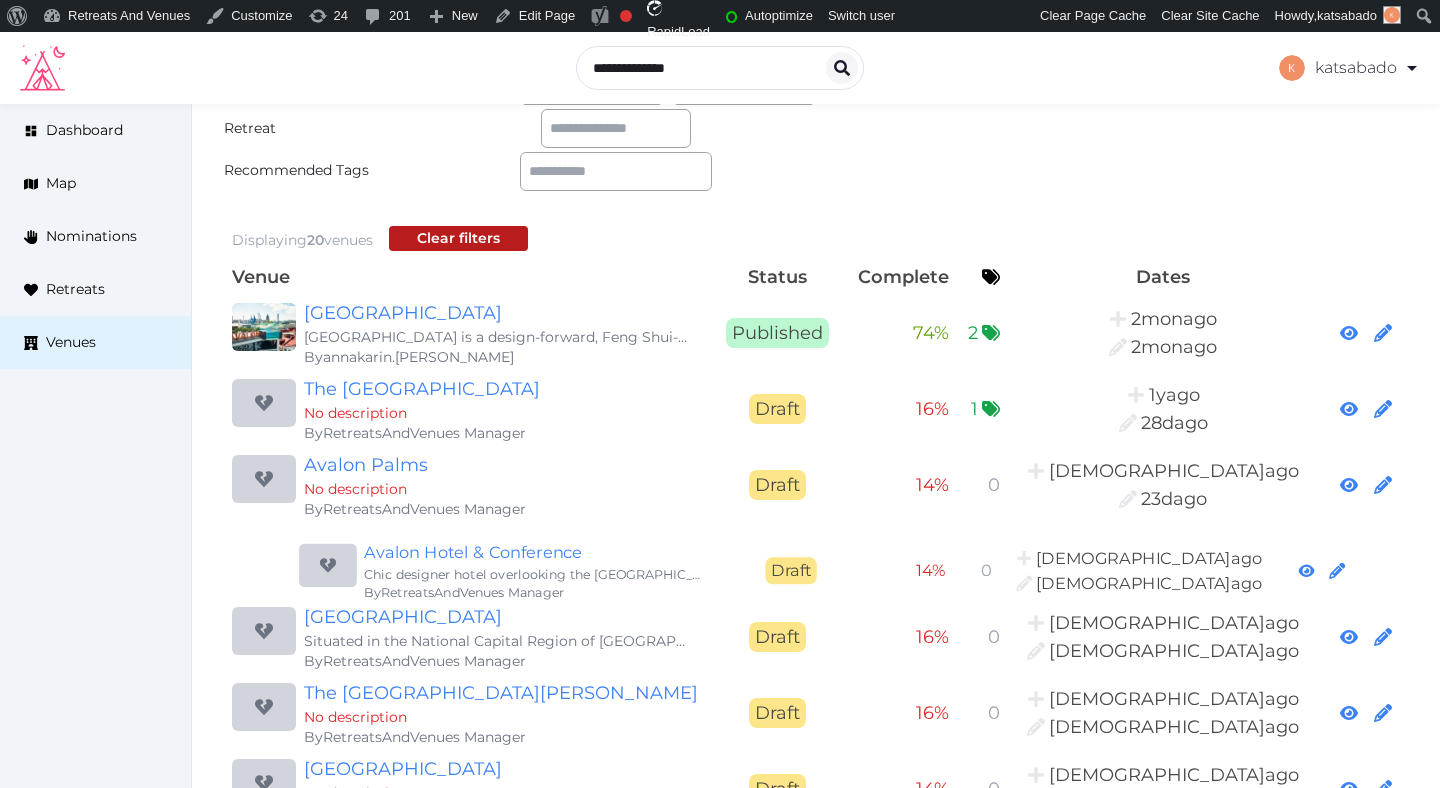 scroll, scrollTop: 142, scrollLeft: 0, axis: vertical 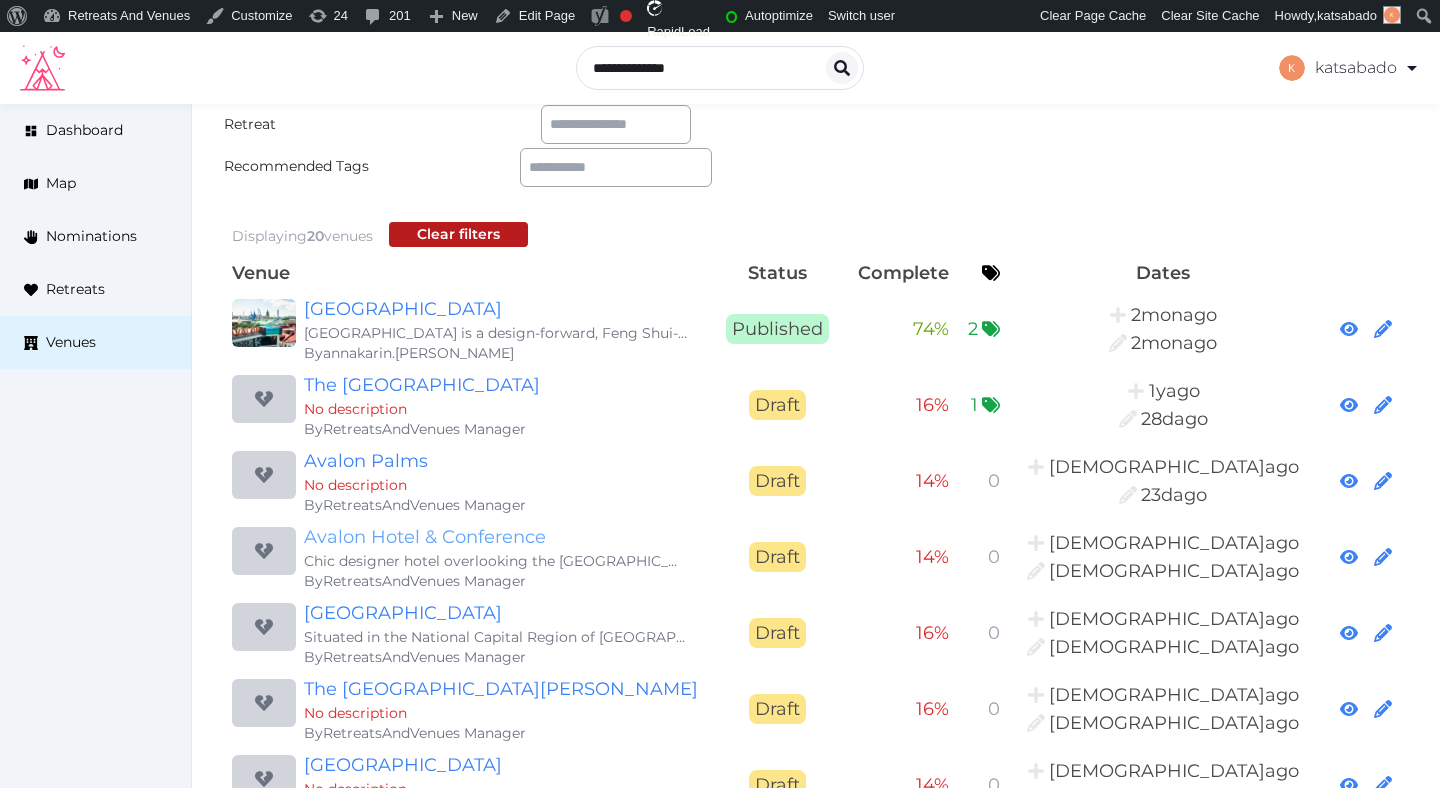click on "Avalon Hotel & Conference" at bounding box center (496, 537) 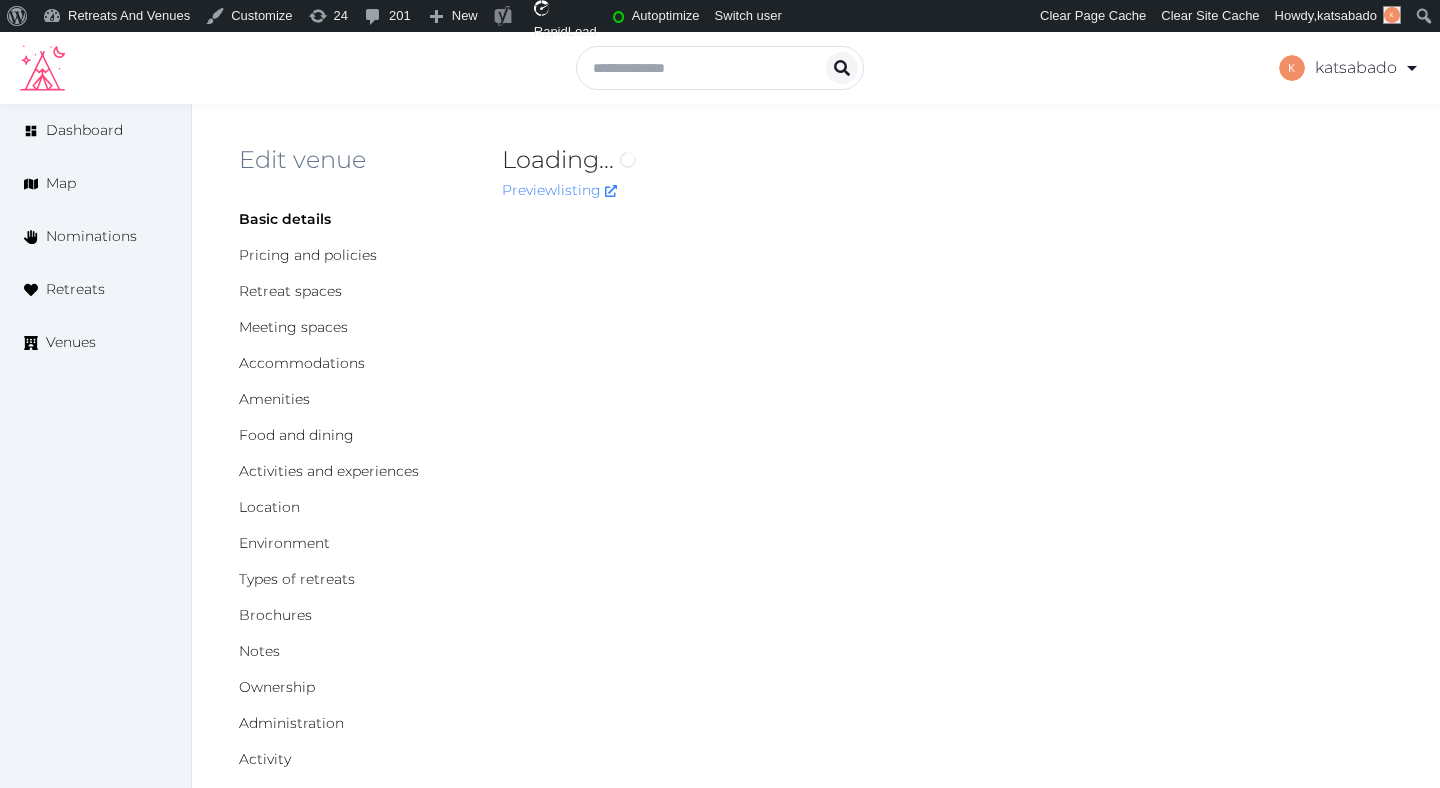scroll, scrollTop: 0, scrollLeft: 0, axis: both 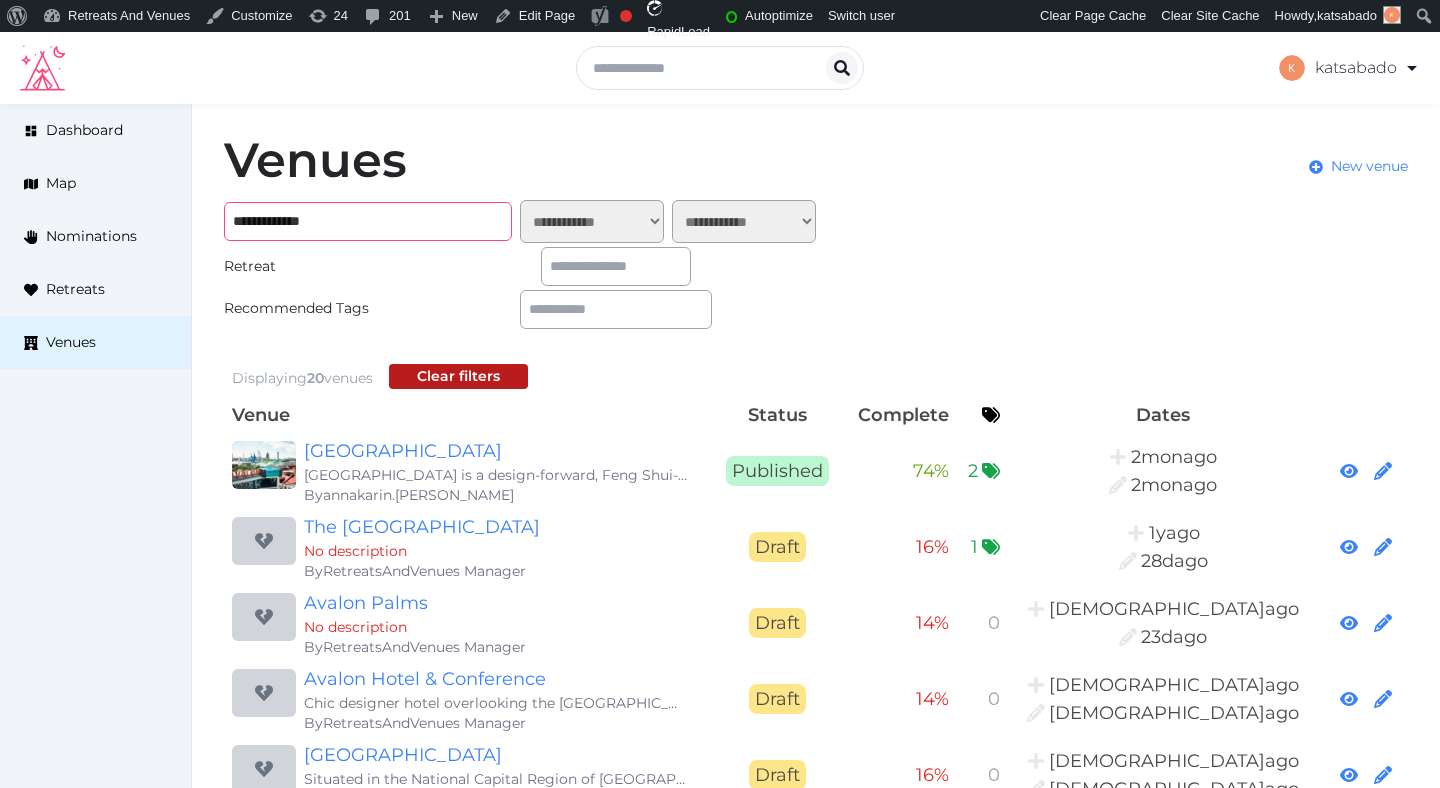 click on "**********" at bounding box center (368, 221) 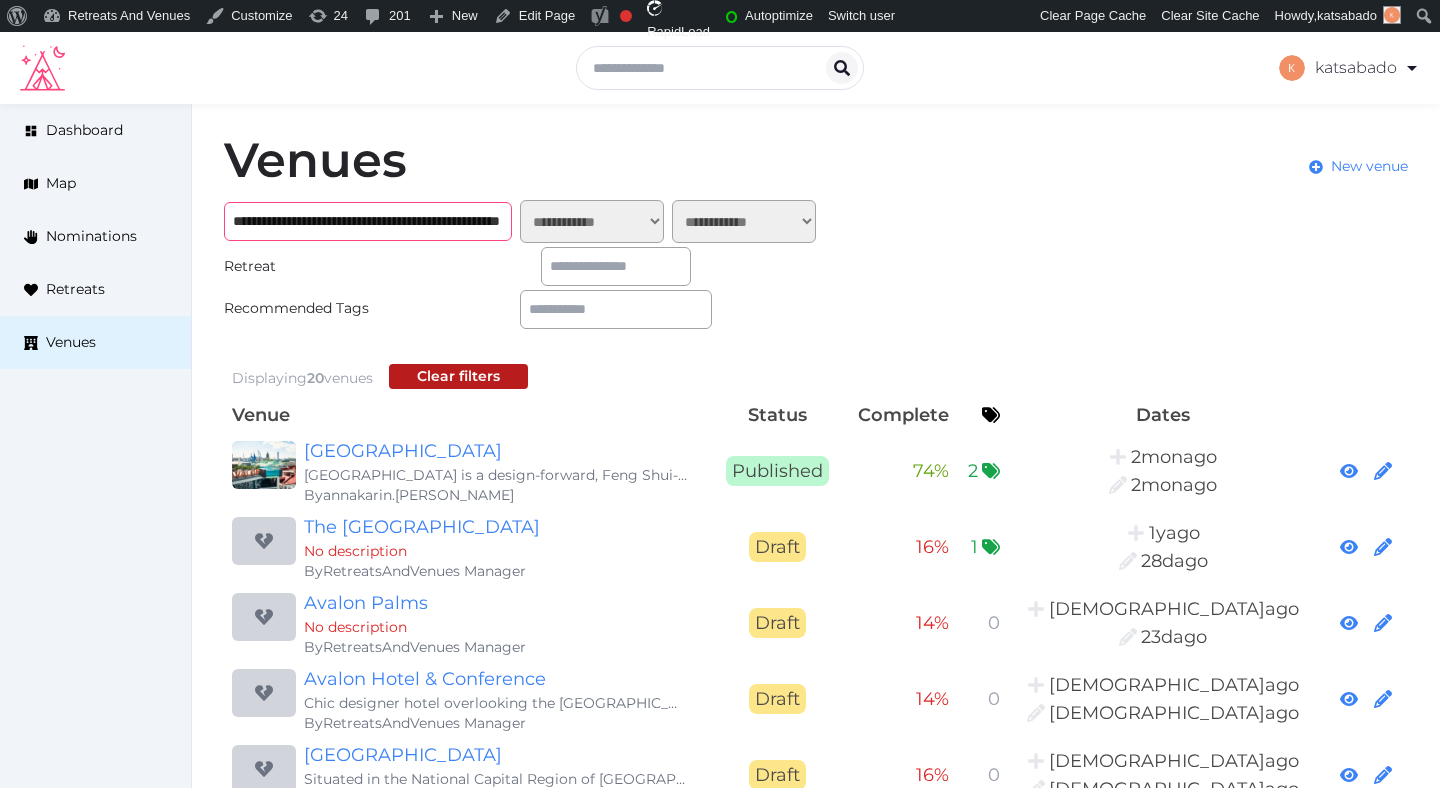 scroll, scrollTop: 0, scrollLeft: 155, axis: horizontal 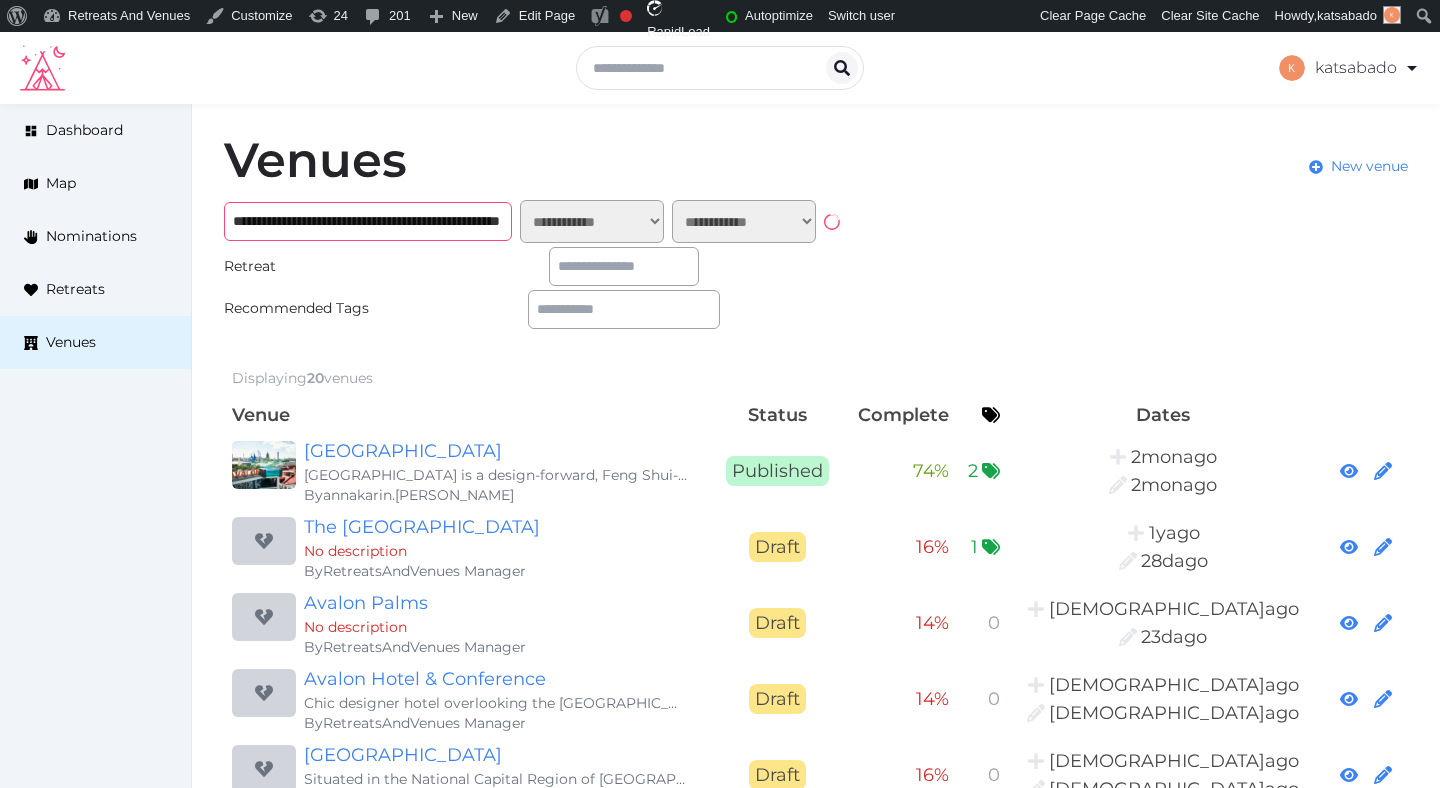 type on "**********" 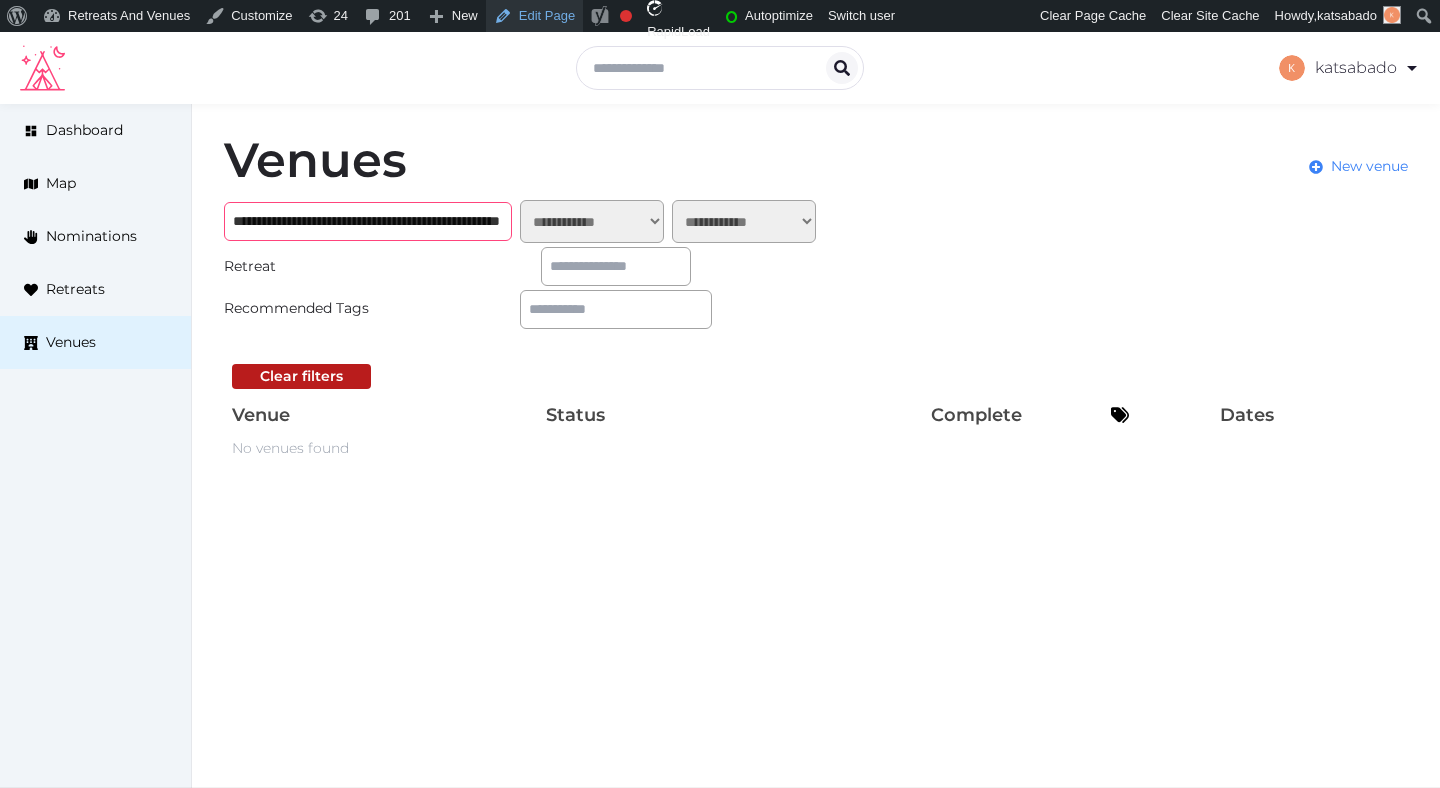 scroll, scrollTop: 0, scrollLeft: 0, axis: both 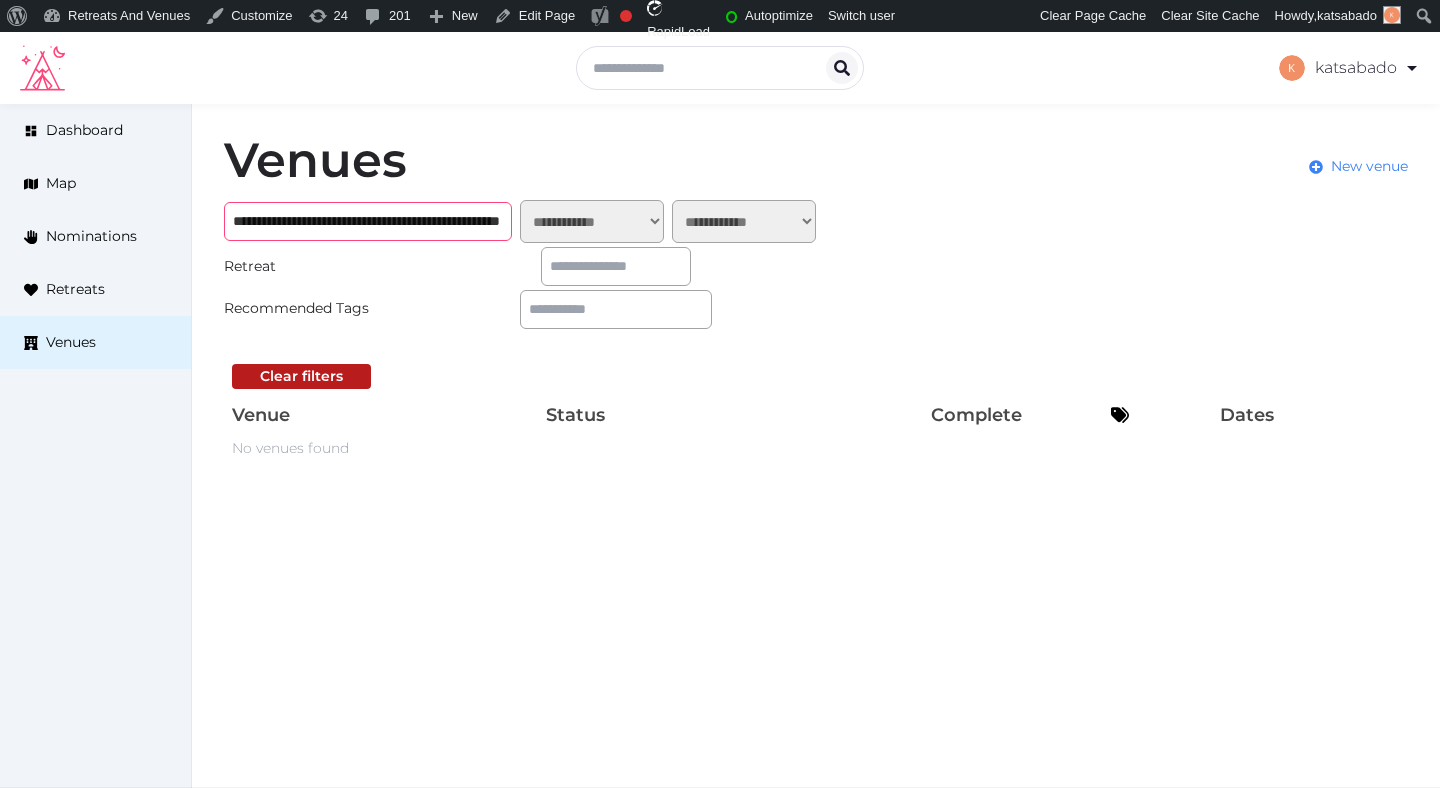 click on "**********" at bounding box center [368, 221] 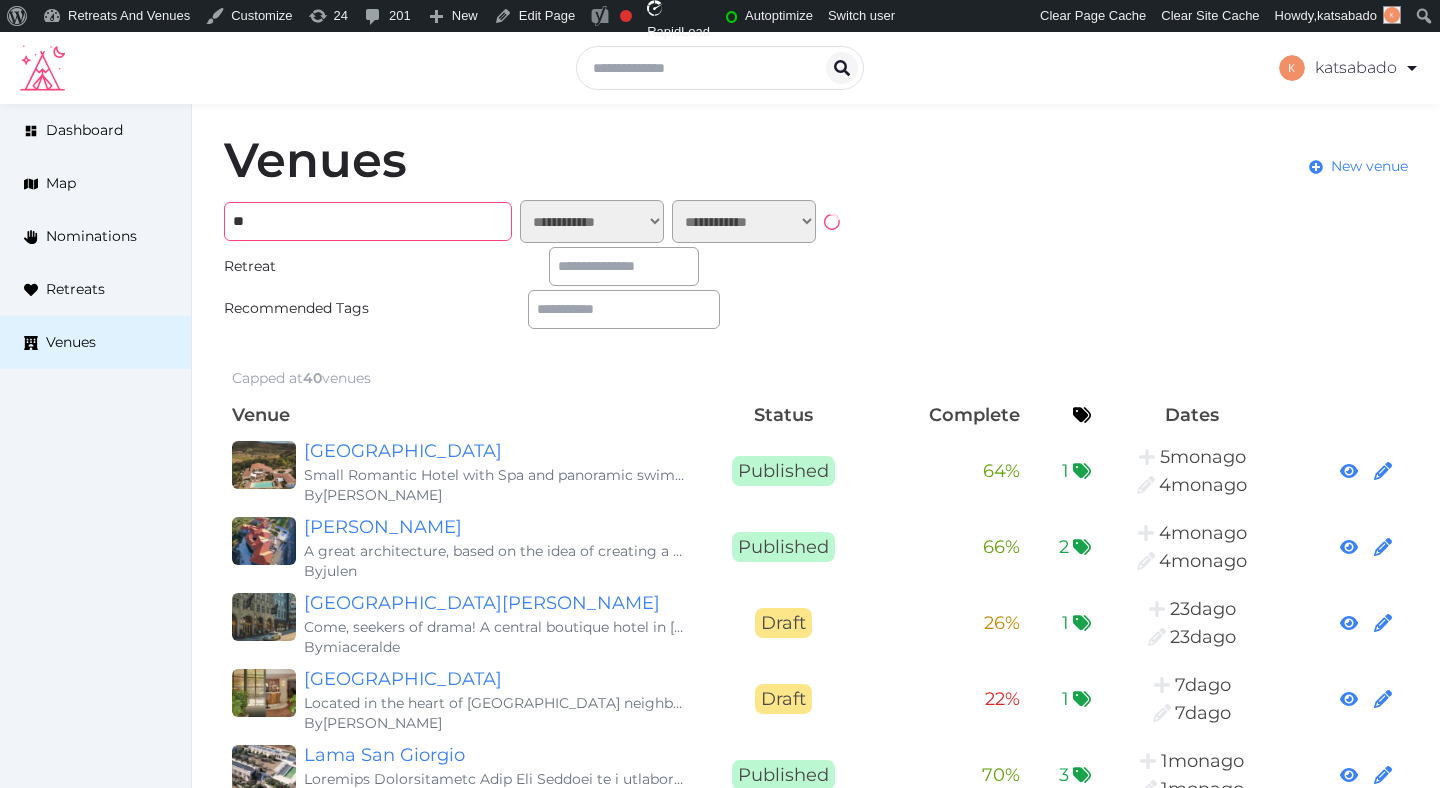 type on "*" 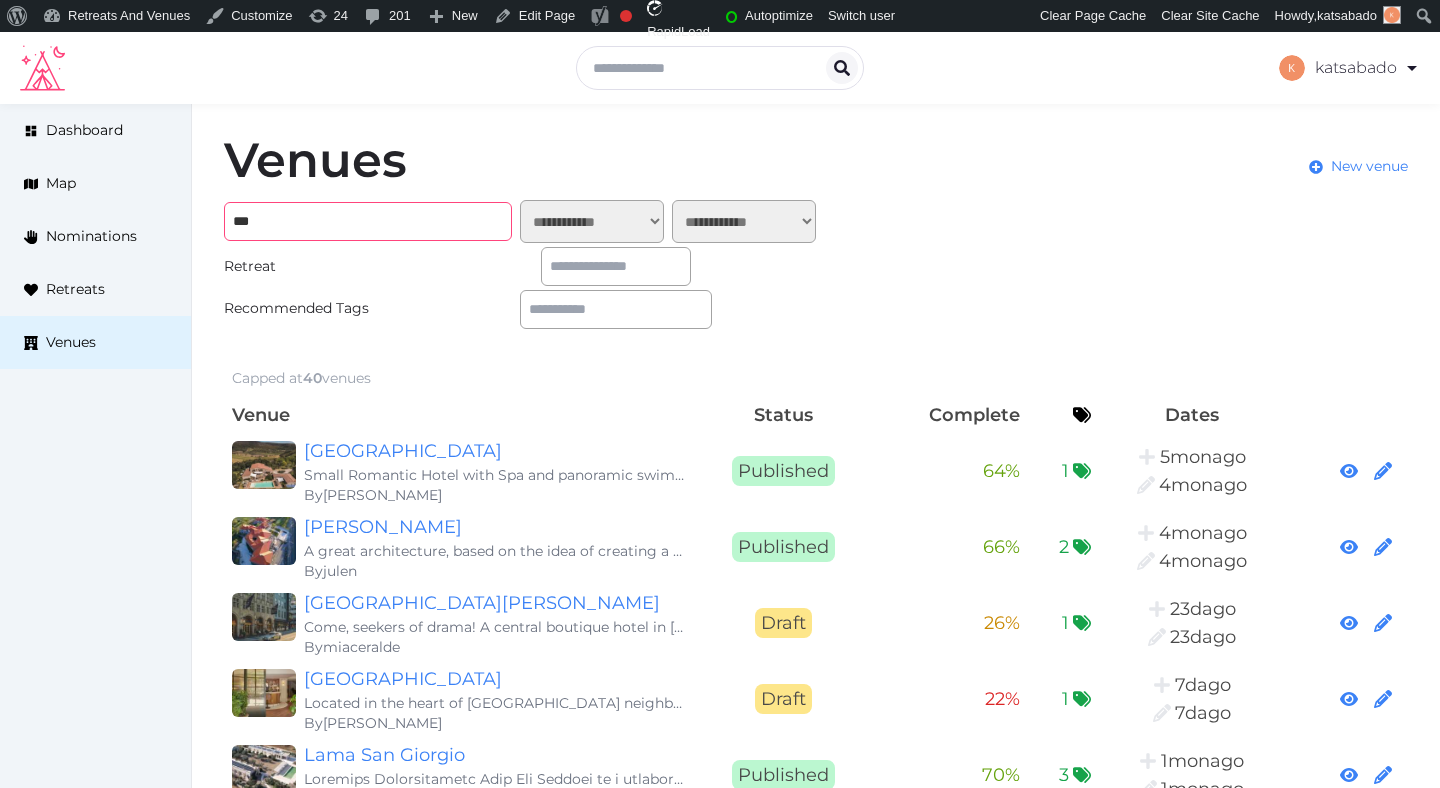 type on "****" 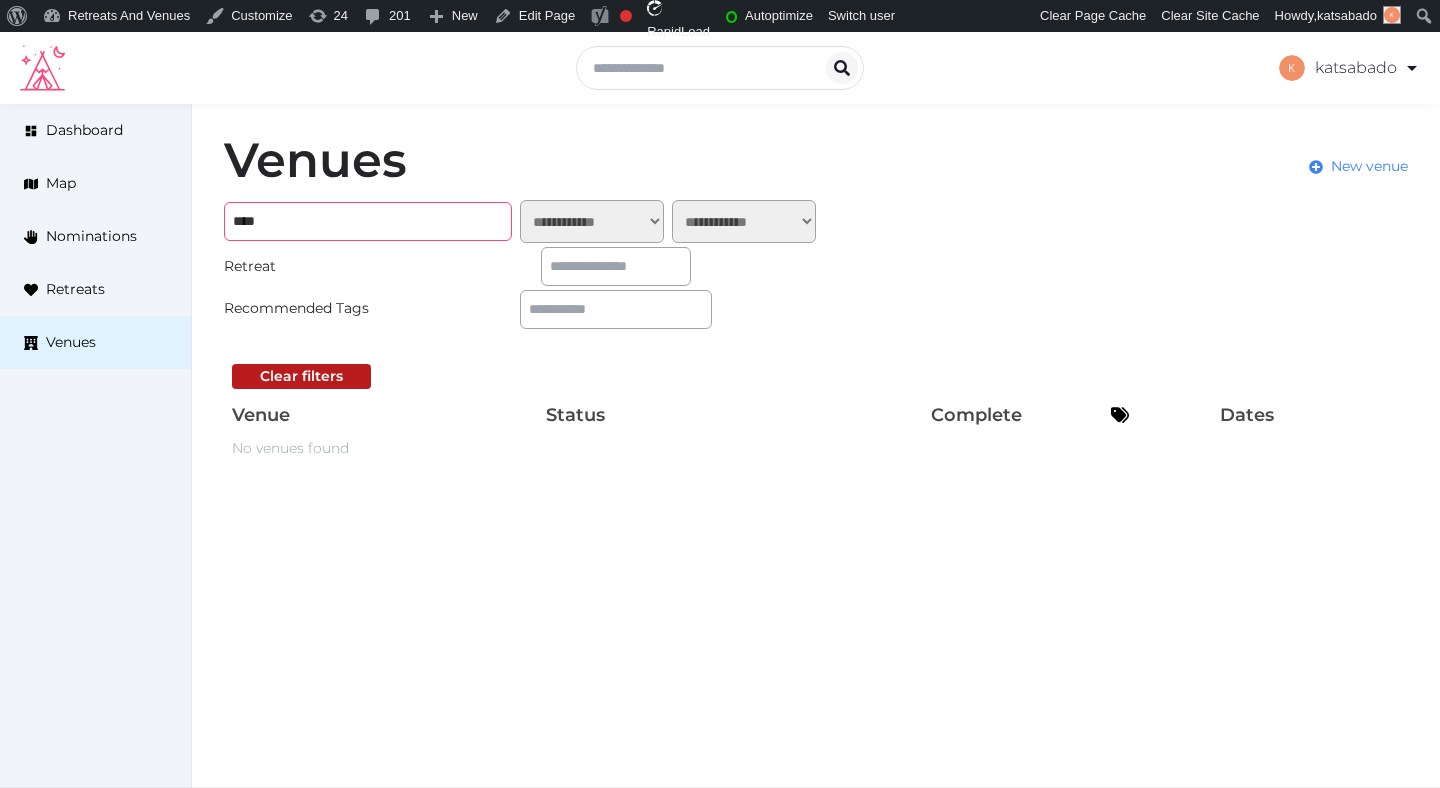 click on "****" at bounding box center [368, 221] 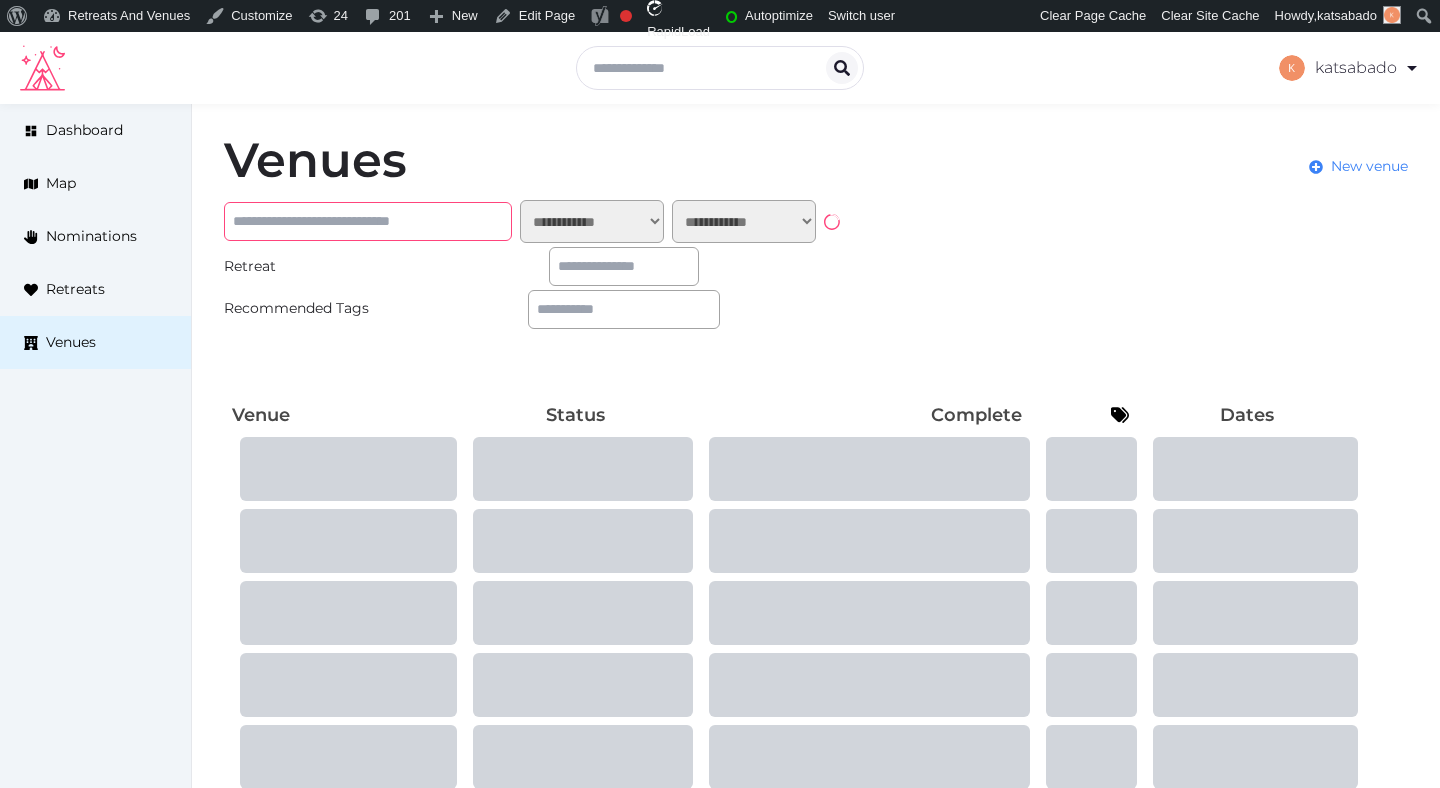 type on "*" 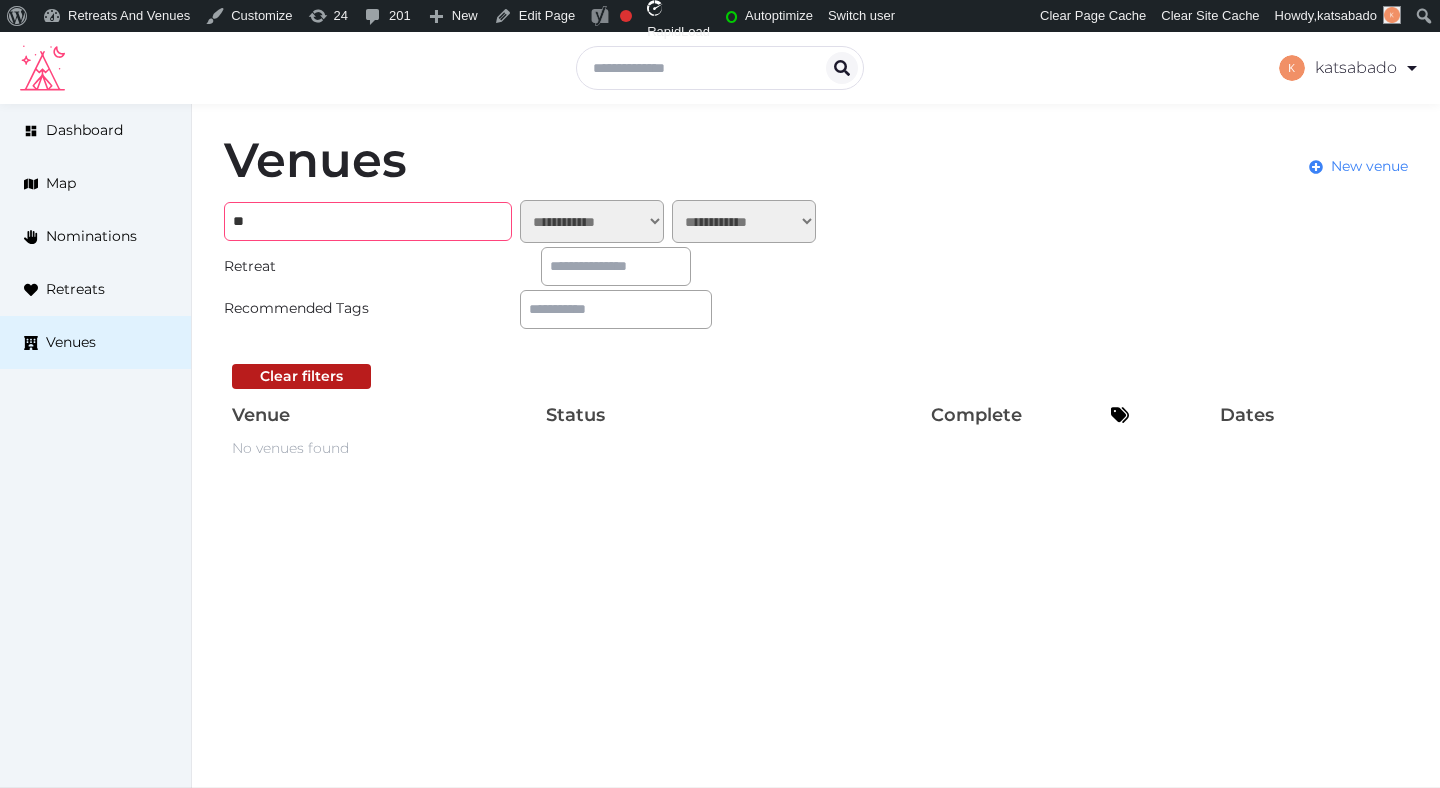 type on "*" 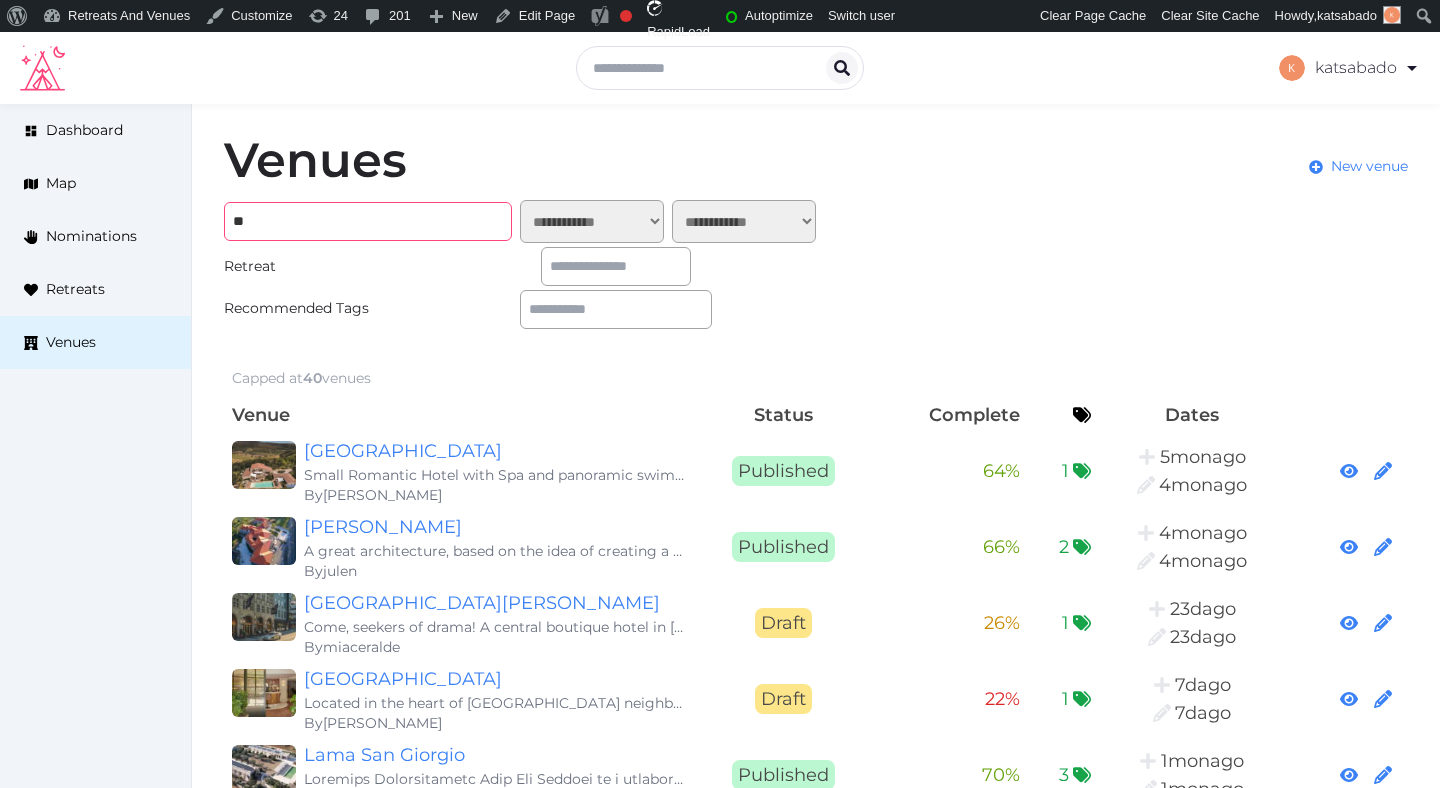 type on "*" 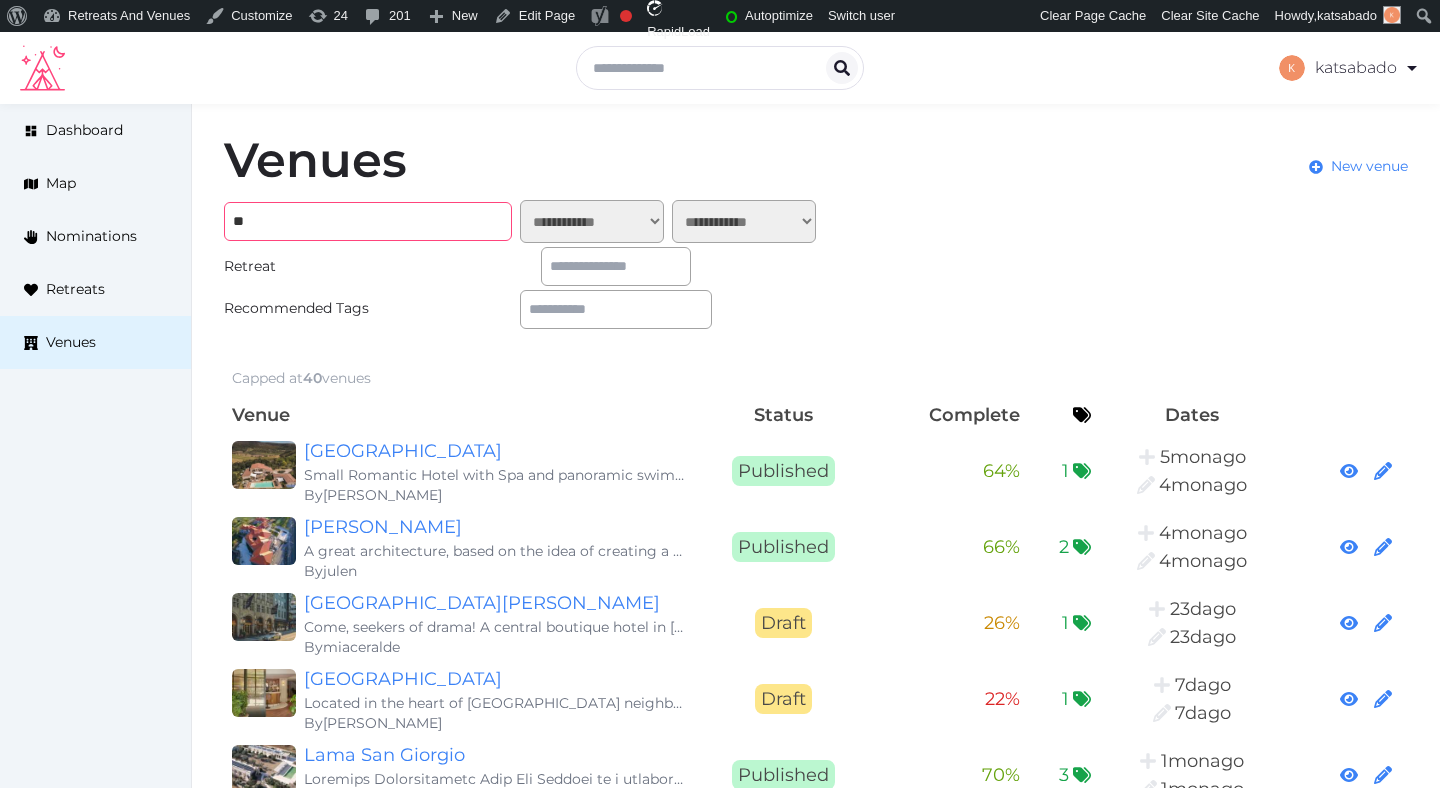 type on "*" 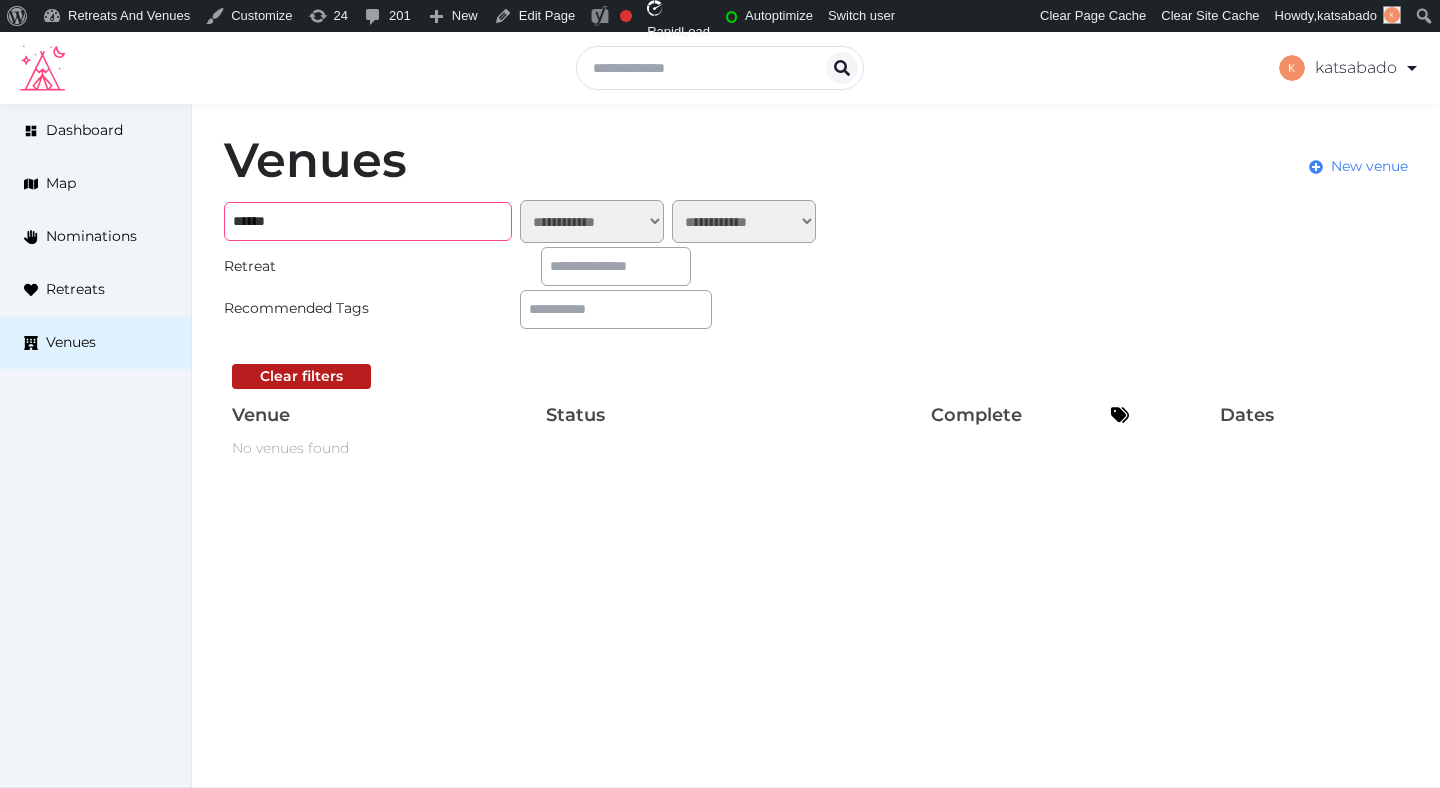 click on "******" at bounding box center [368, 221] 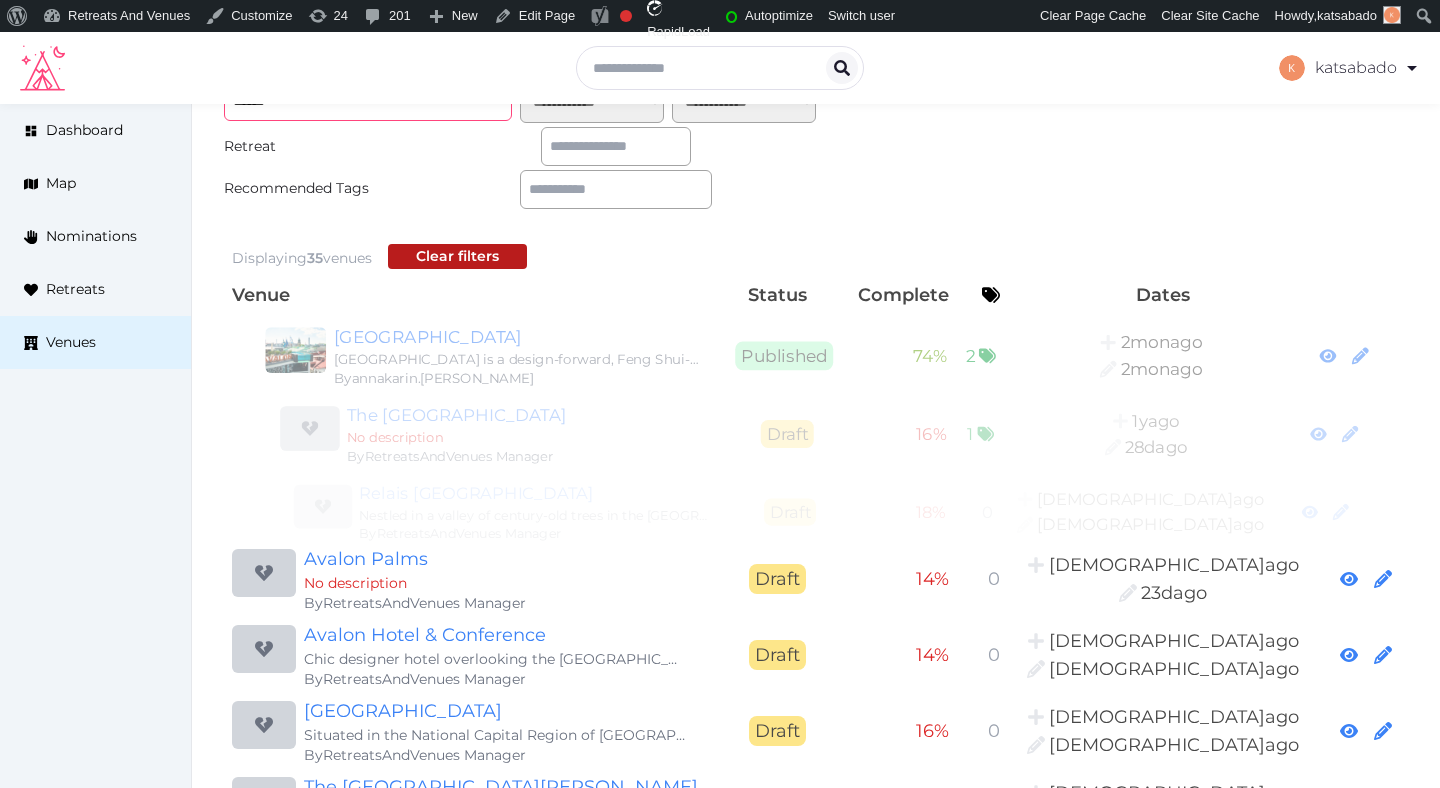 scroll, scrollTop: 132, scrollLeft: 0, axis: vertical 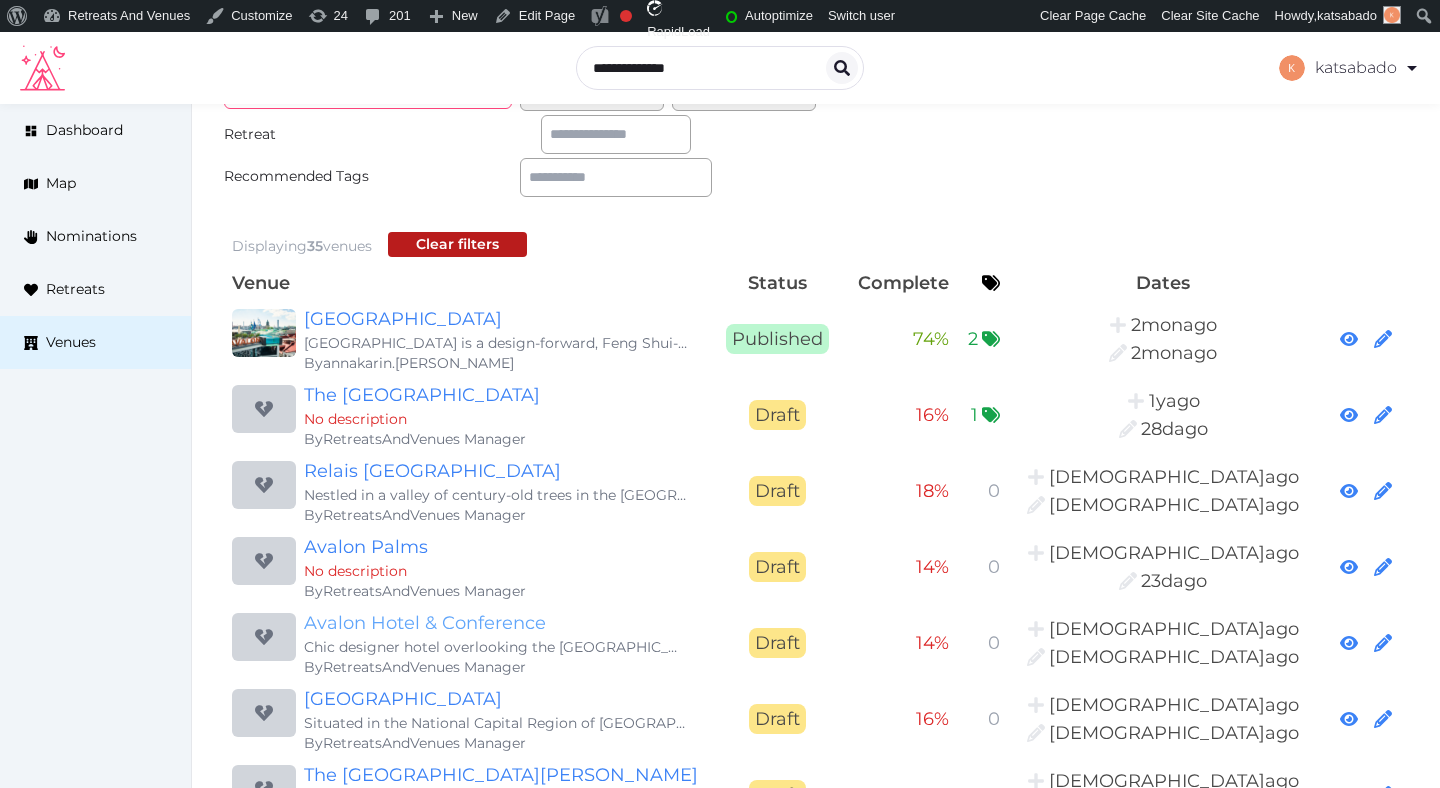 type on "******" 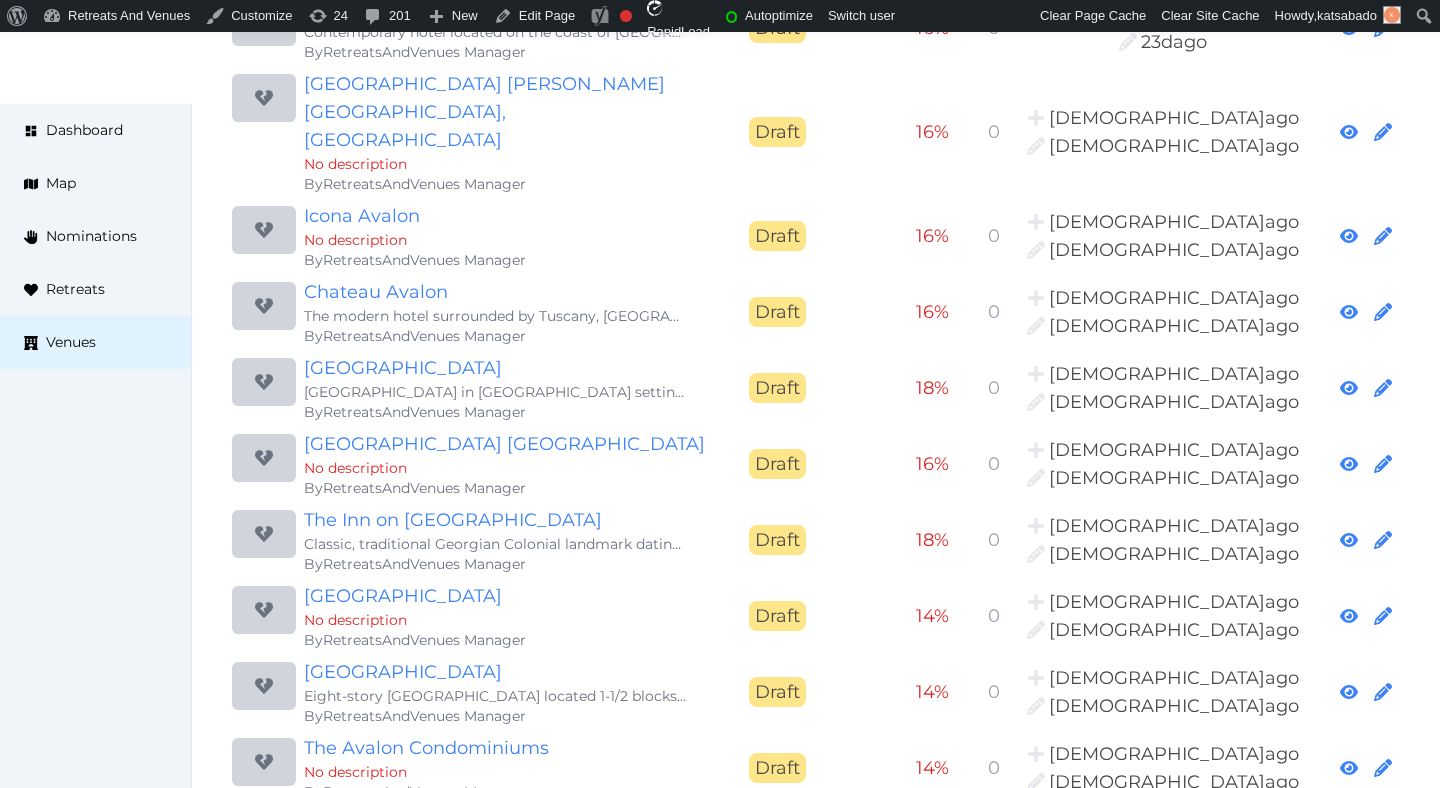 scroll, scrollTop: 1215, scrollLeft: 0, axis: vertical 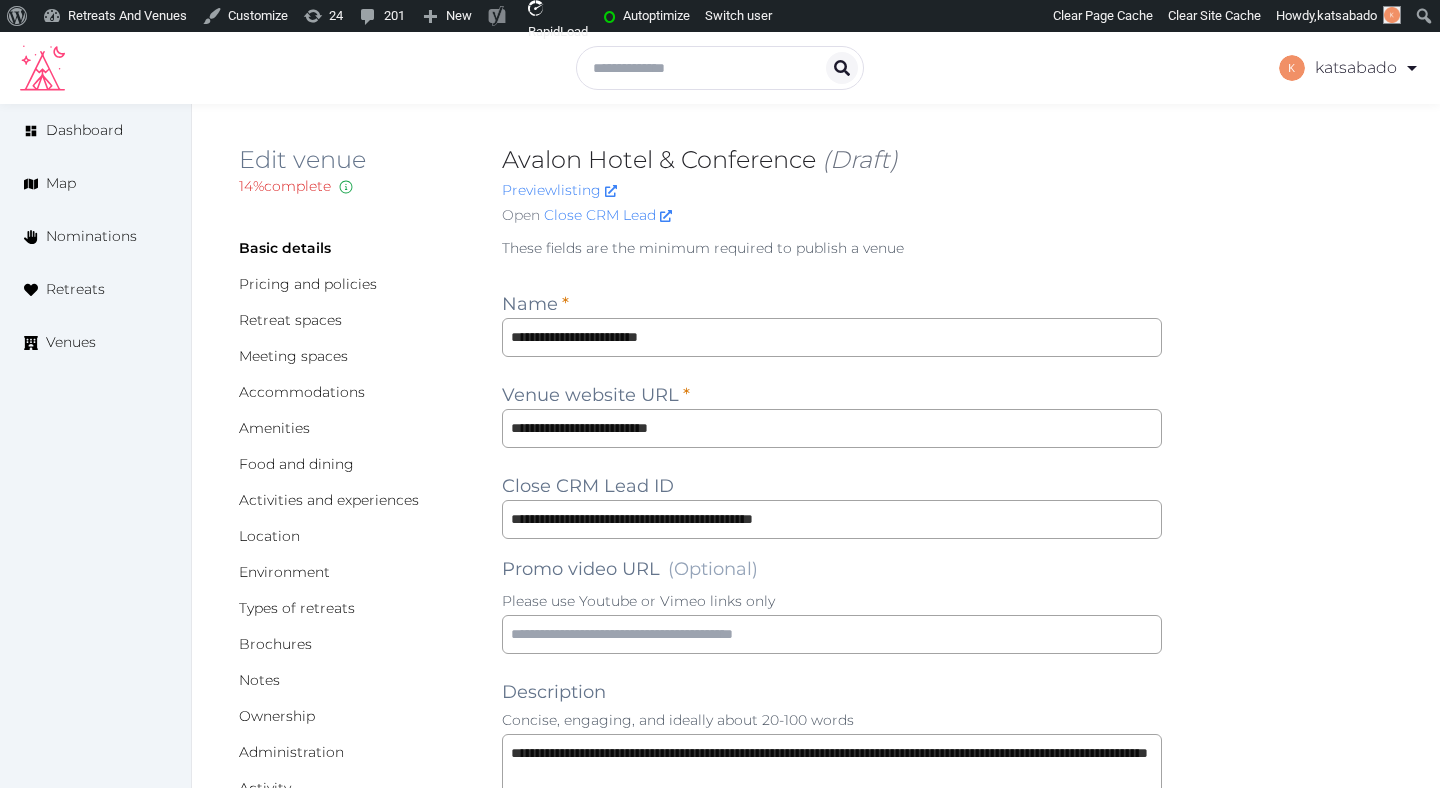 click on "Avalon Hotel & Conference   (Draft) Preview  listing   Open    Close CRM Lead" at bounding box center (832, 189) 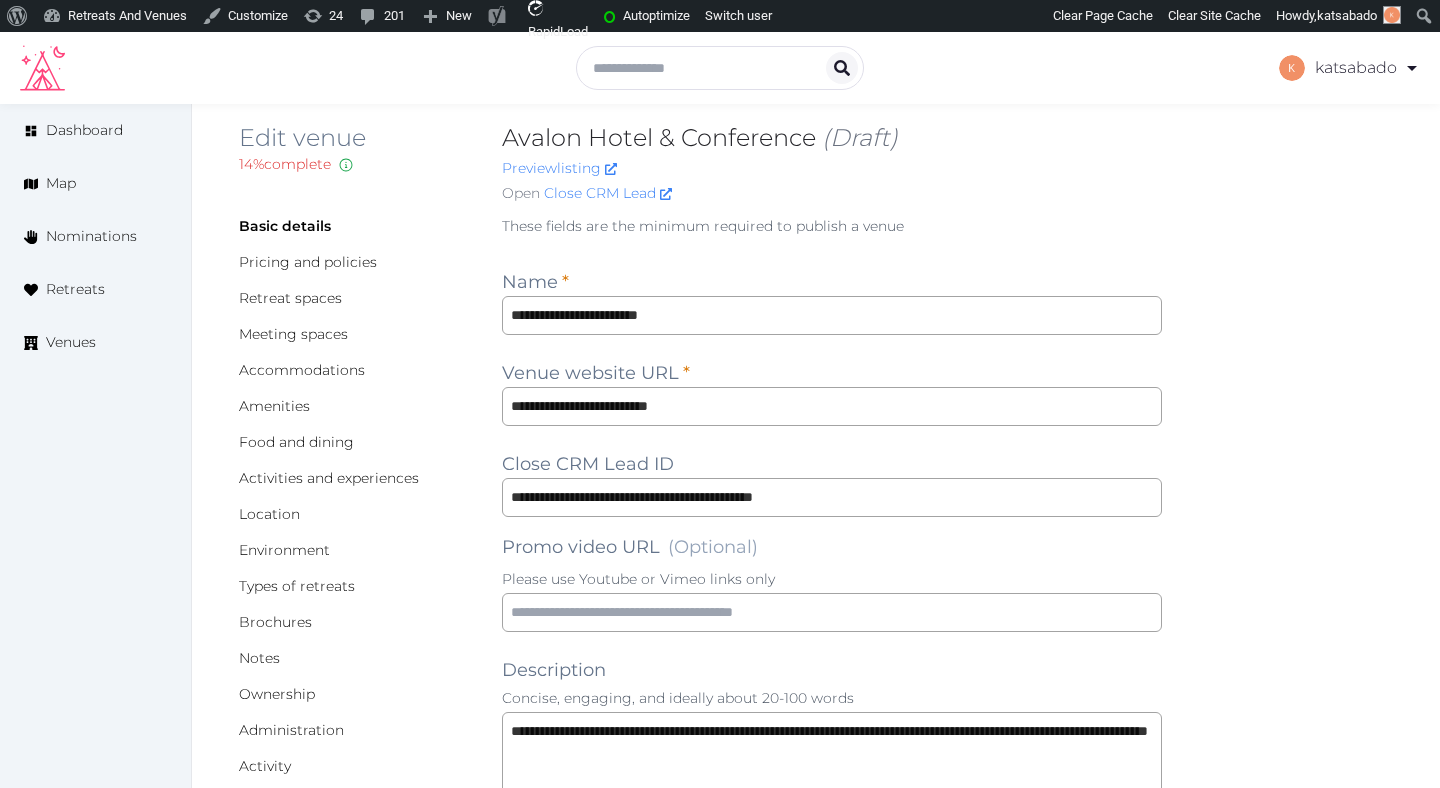 scroll, scrollTop: 28, scrollLeft: 0, axis: vertical 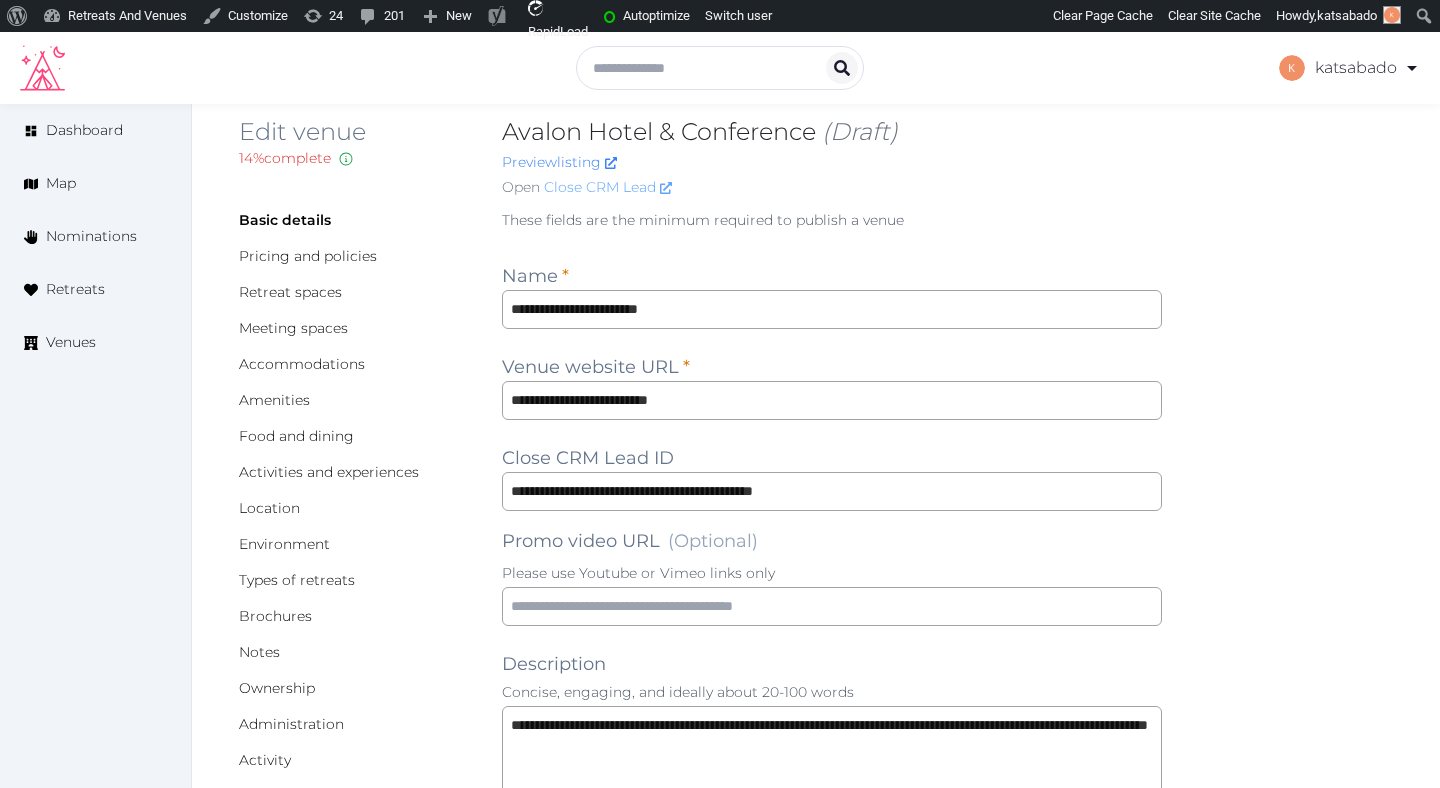 click on "Close CRM Lead" at bounding box center [608, 187] 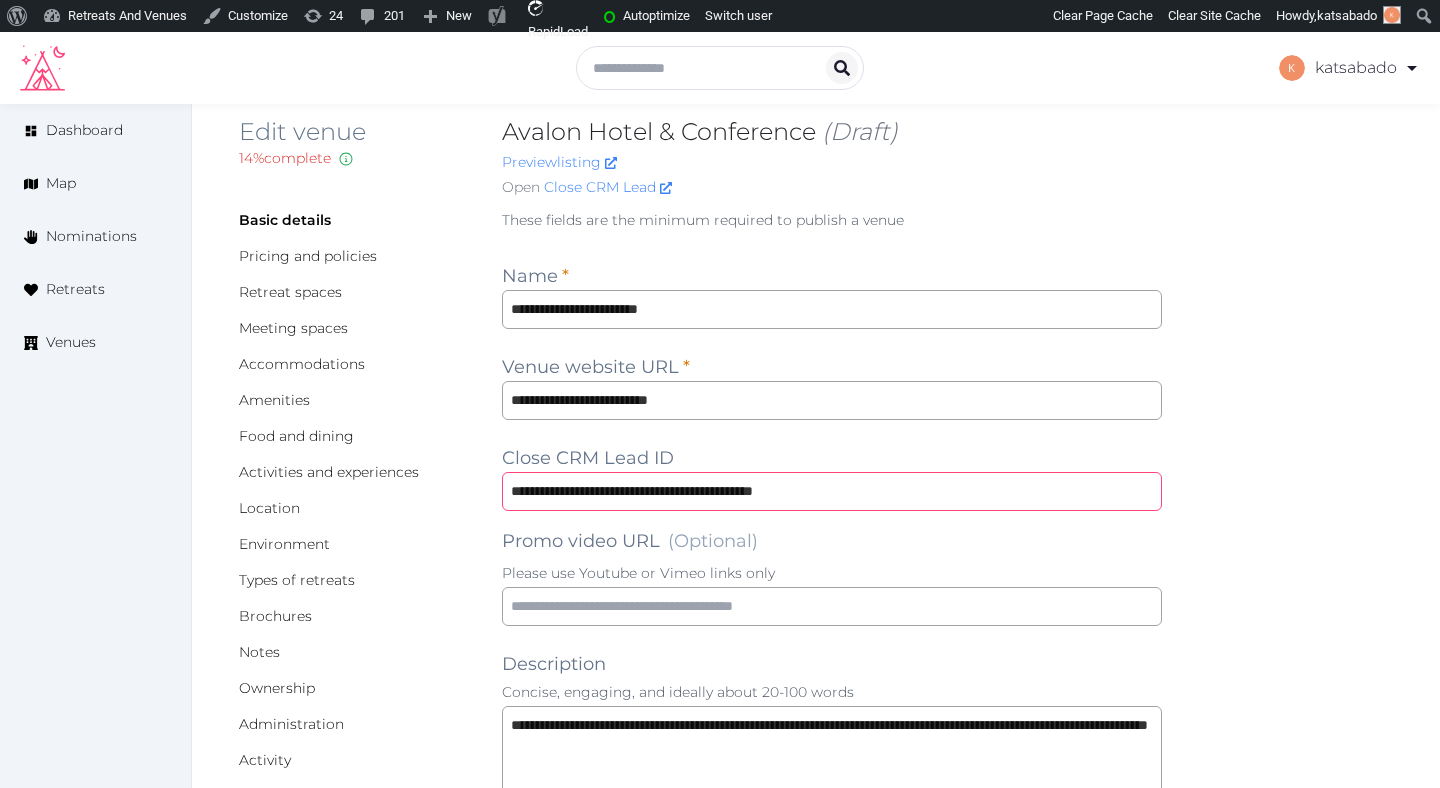 click on "**********" at bounding box center [832, 491] 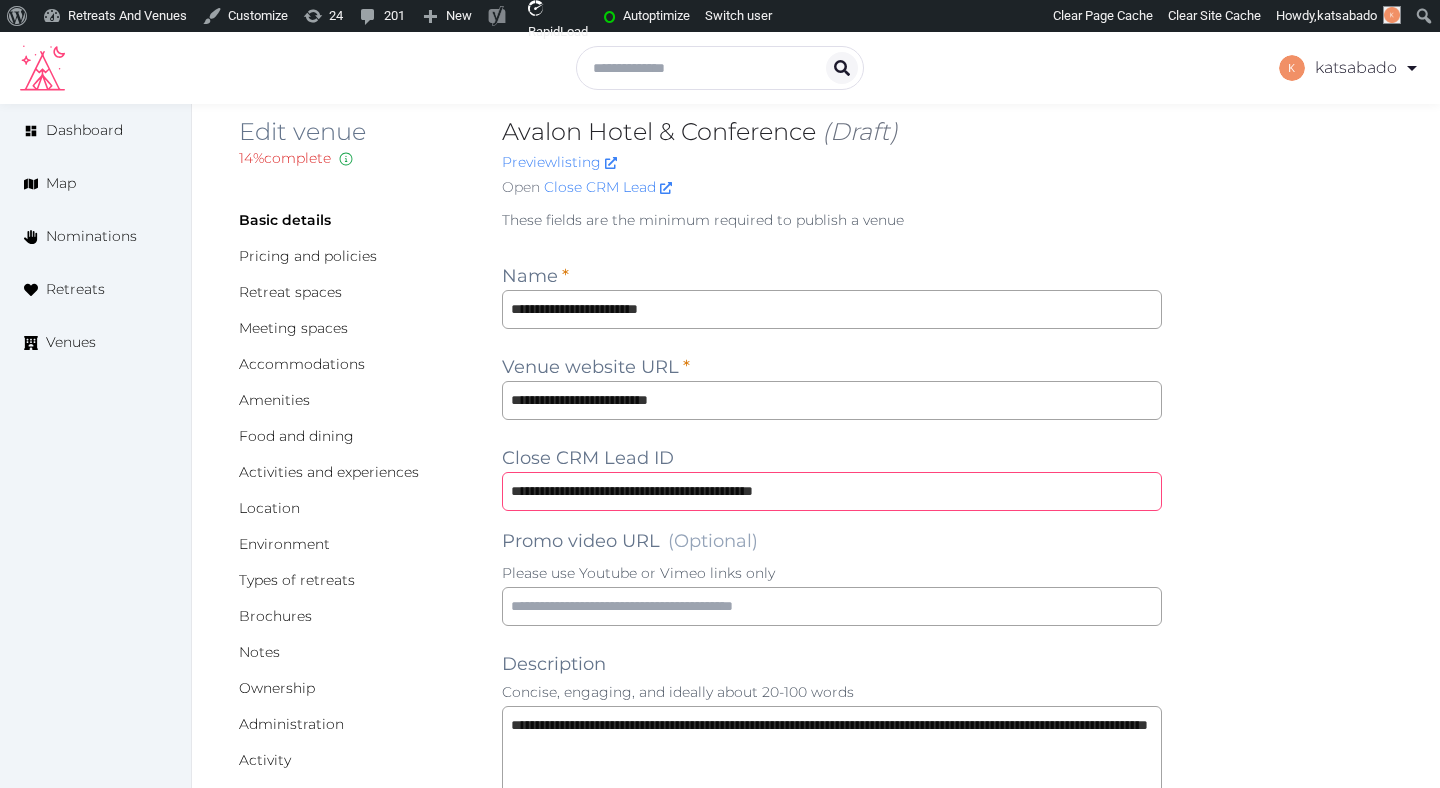 click on "**********" at bounding box center (832, 491) 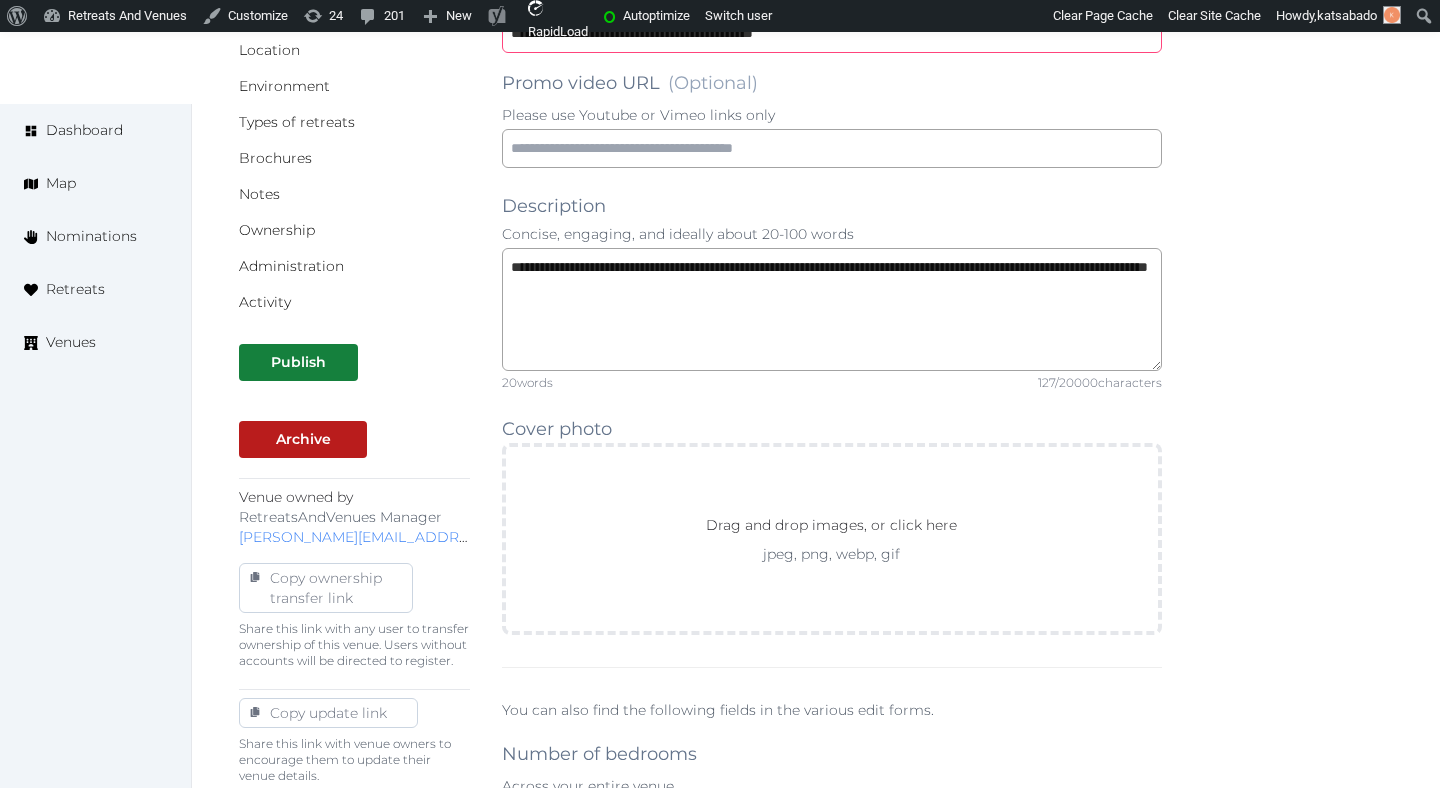 scroll, scrollTop: 487, scrollLeft: 0, axis: vertical 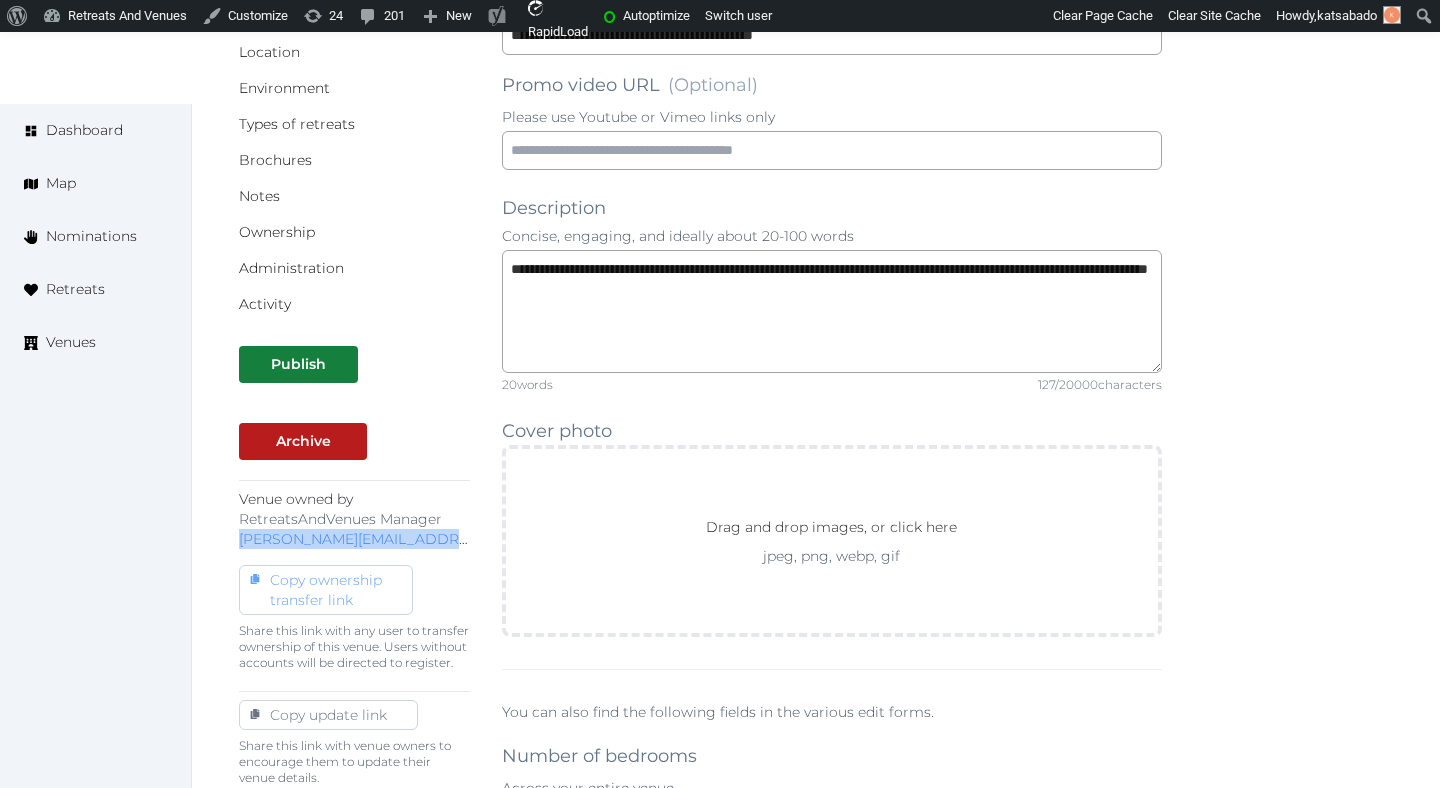 click on "Copy ownership transfer link" at bounding box center [326, 590] 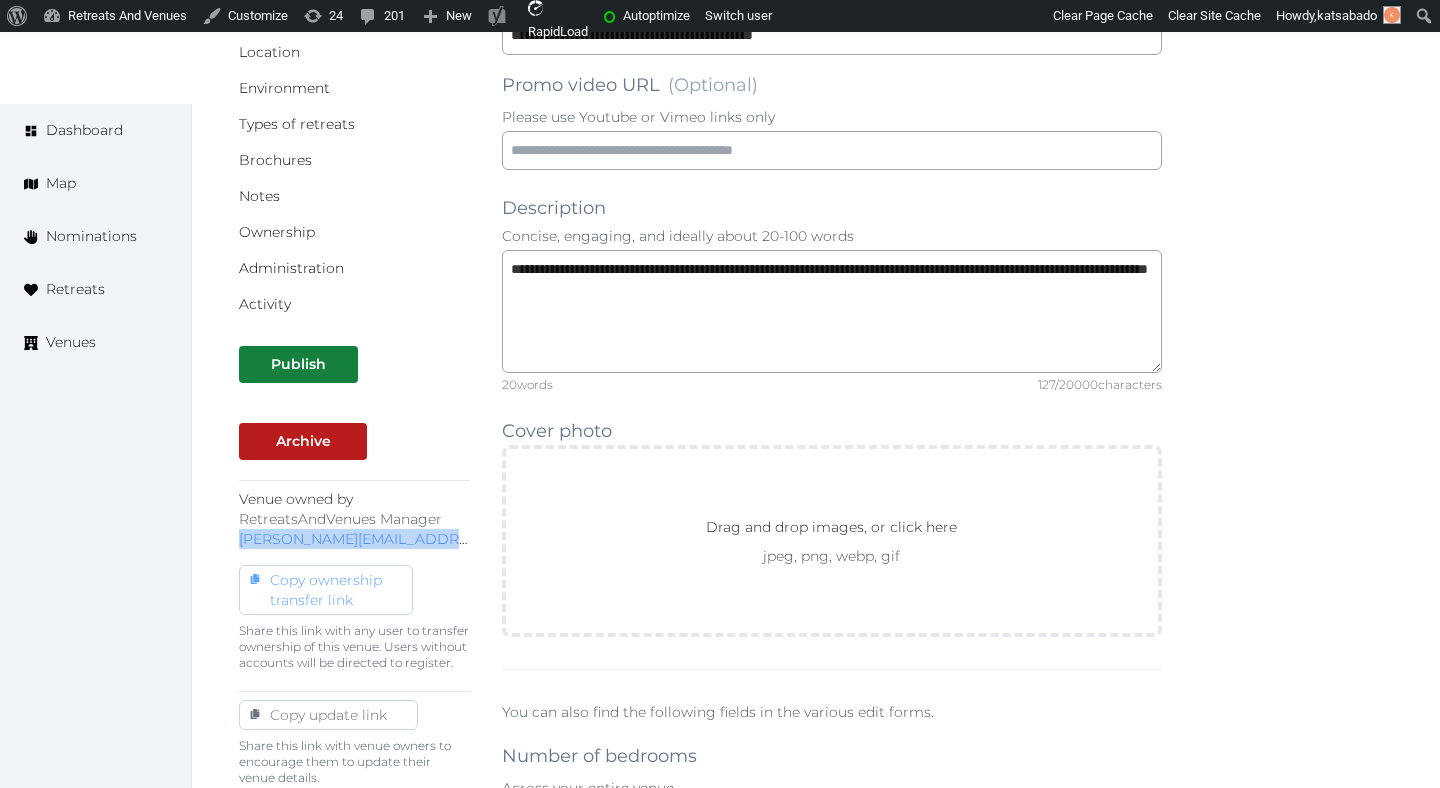 click on "Copy ownership transfer link" at bounding box center [326, 590] 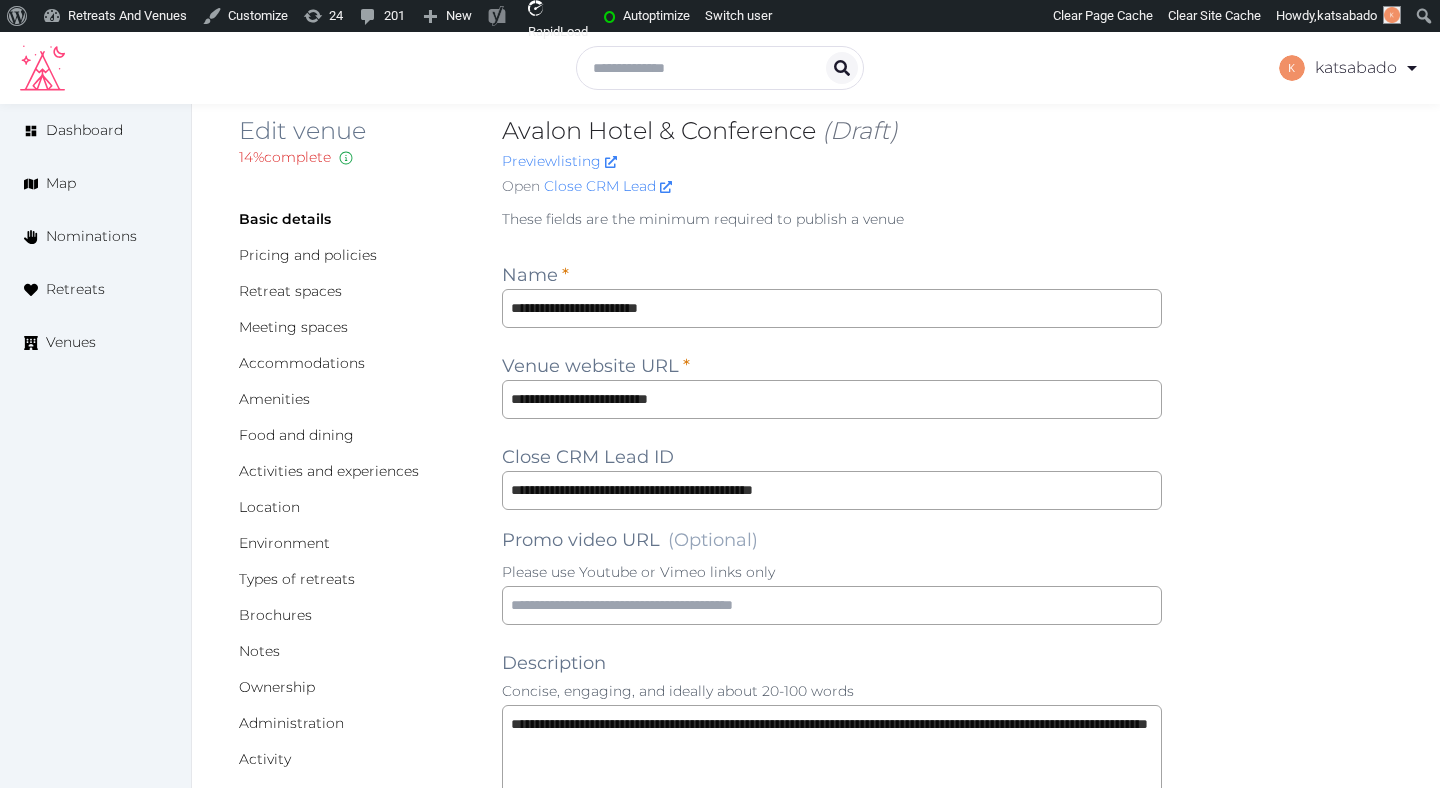 scroll, scrollTop: 10, scrollLeft: 0, axis: vertical 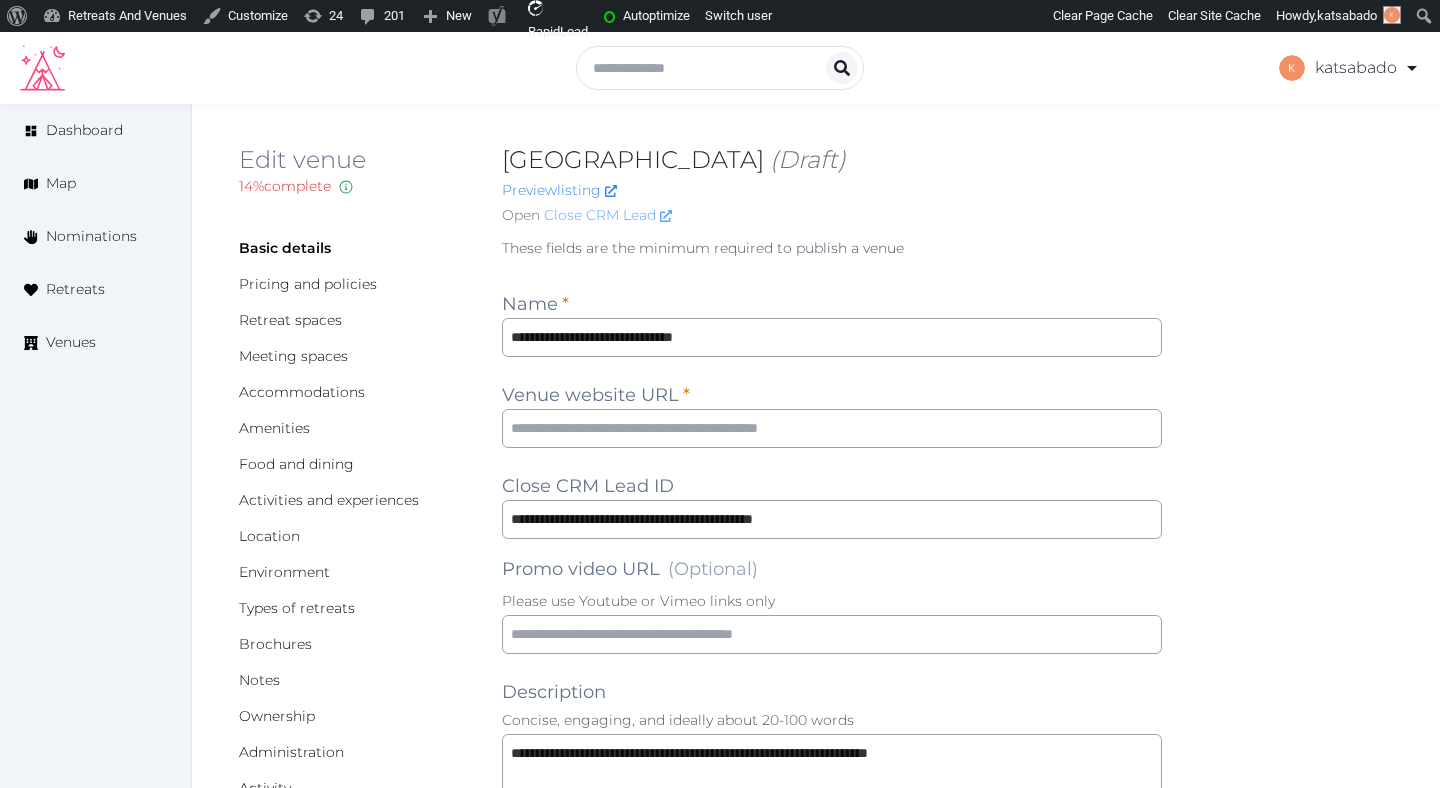 click on "Close CRM Lead" at bounding box center [608, 215] 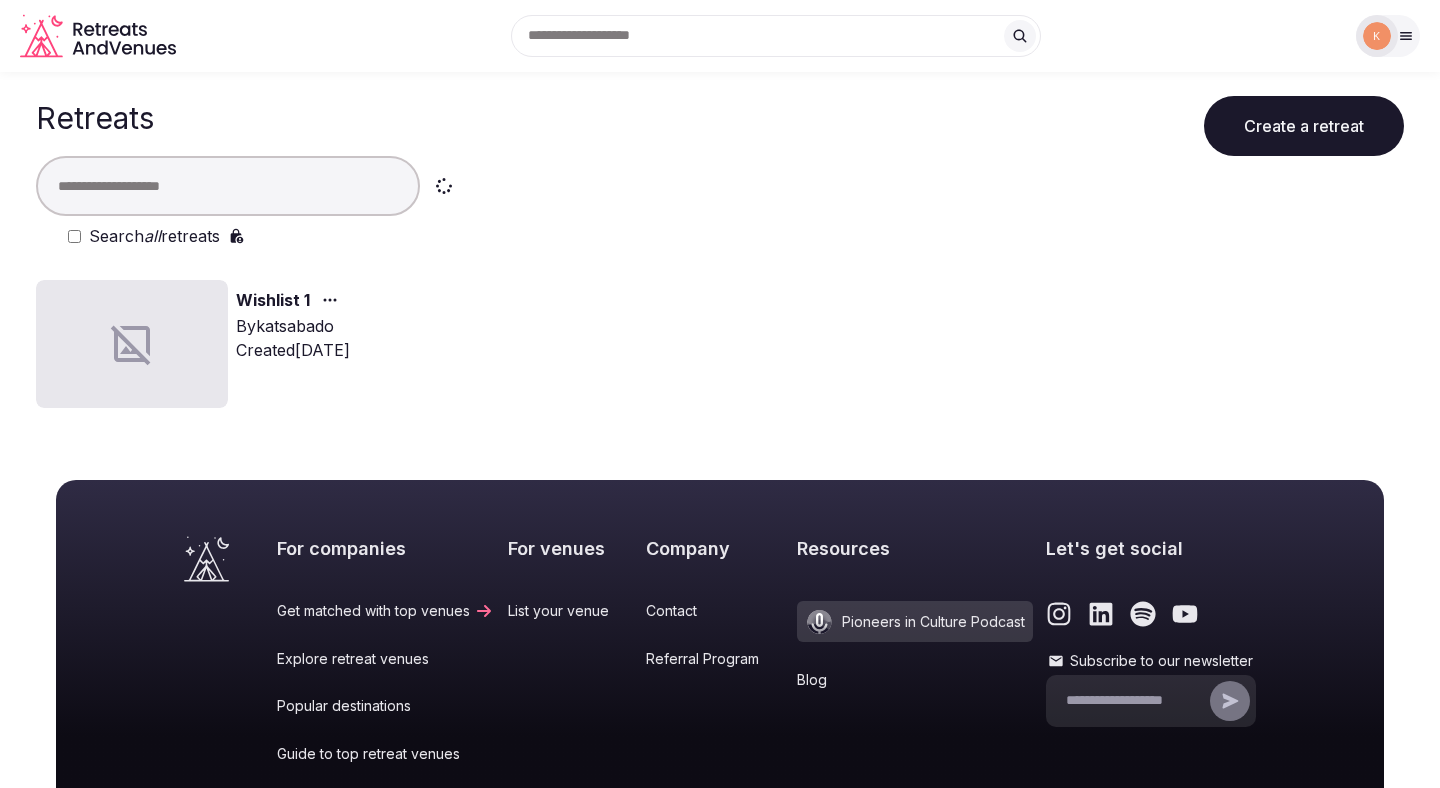 scroll, scrollTop: 0, scrollLeft: 0, axis: both 